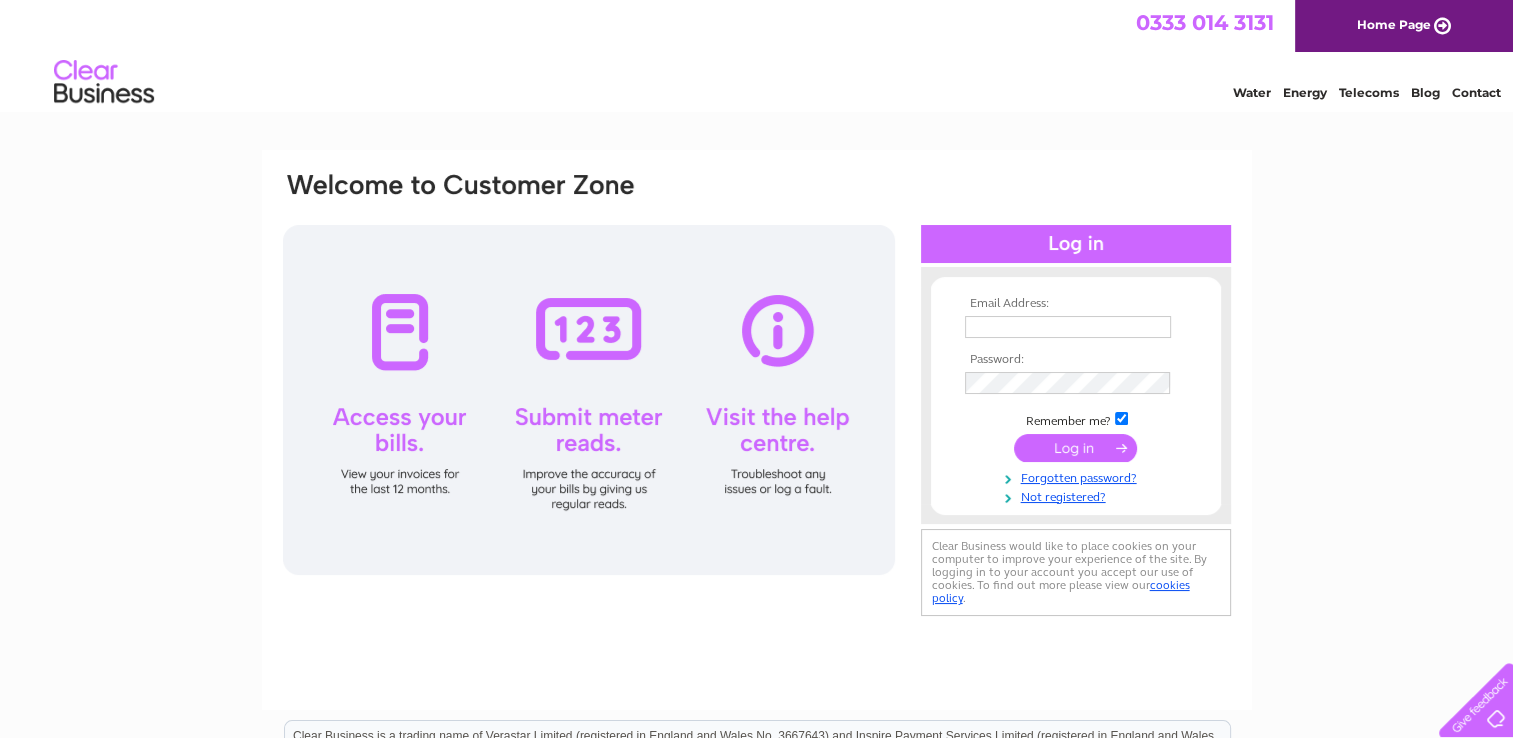 scroll, scrollTop: 0, scrollLeft: 0, axis: both 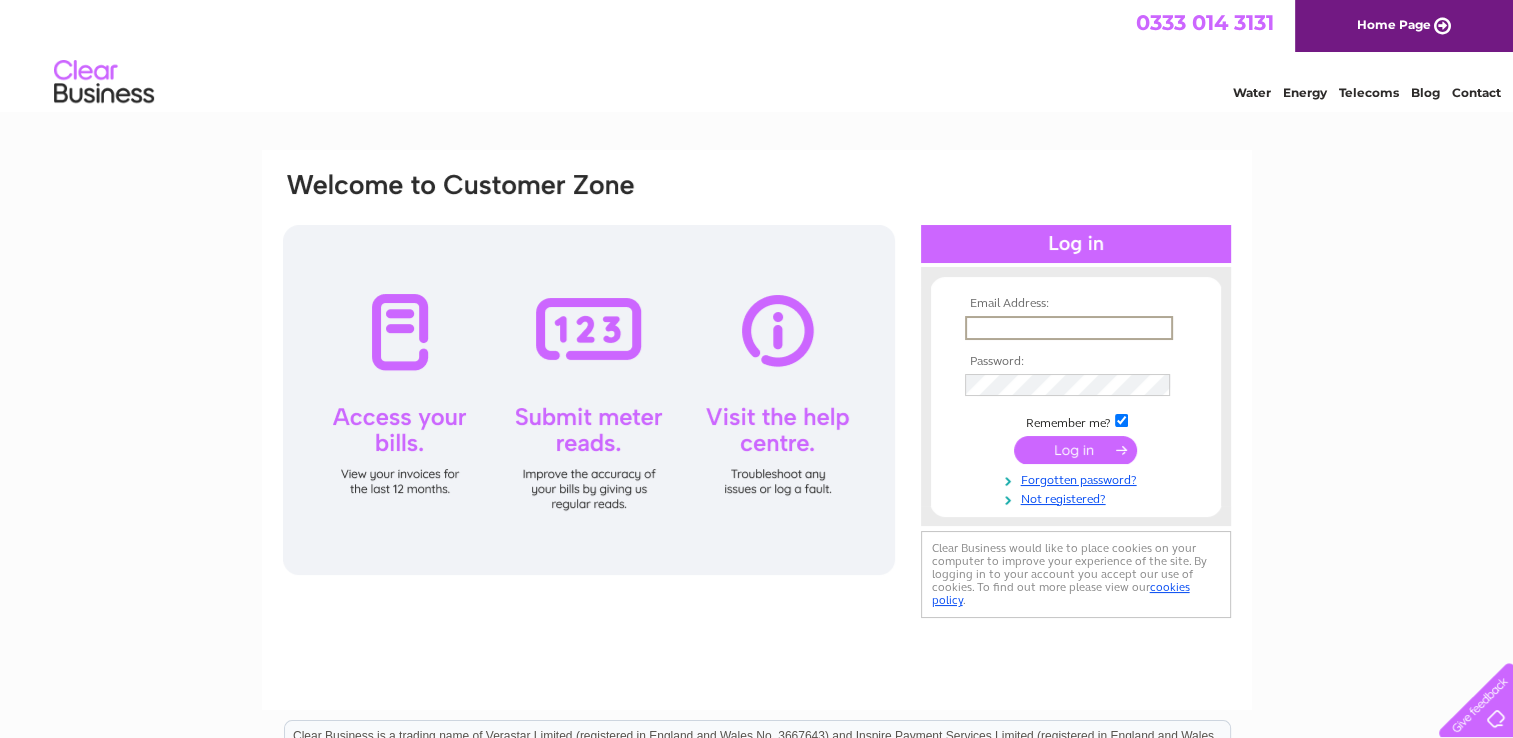 click at bounding box center [1069, 328] 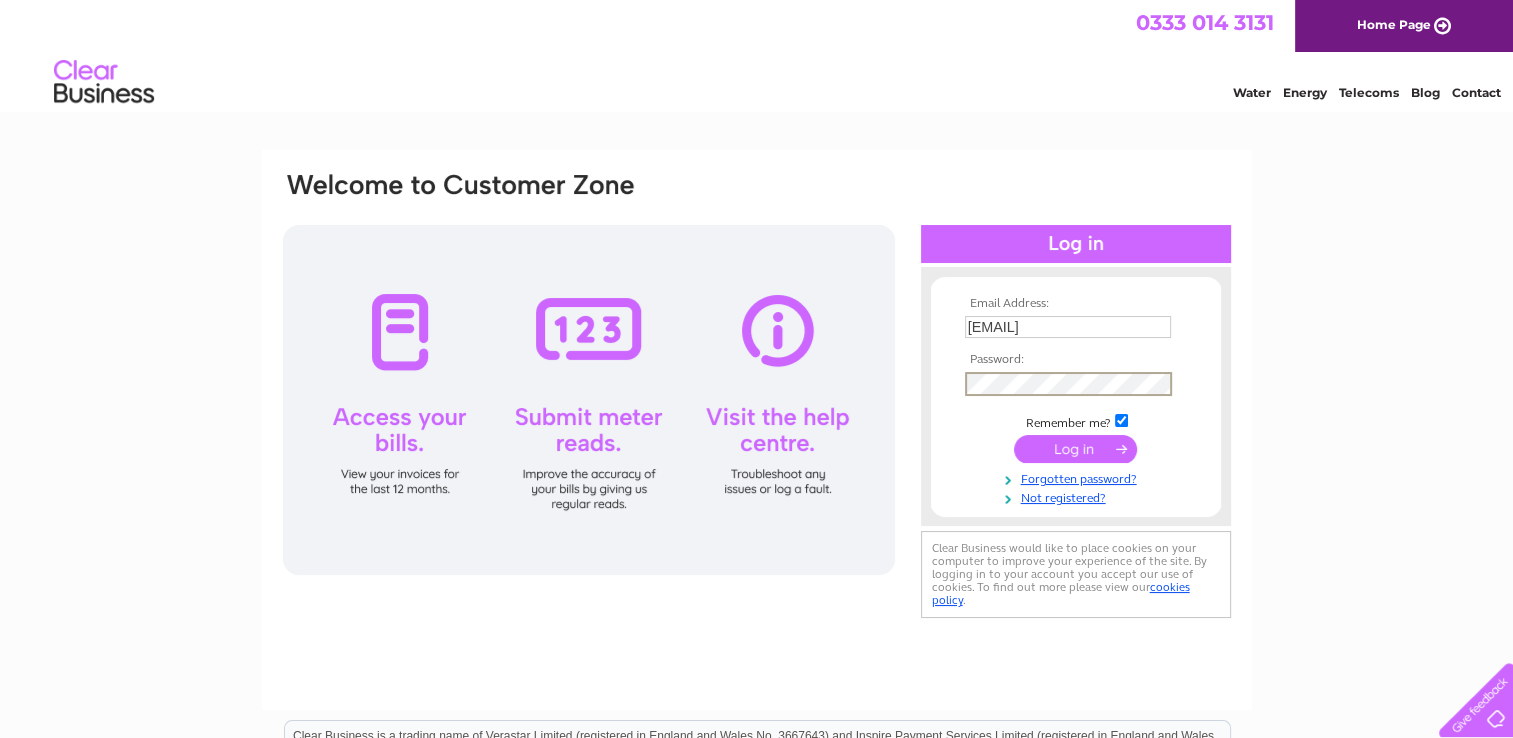 click at bounding box center [1075, 449] 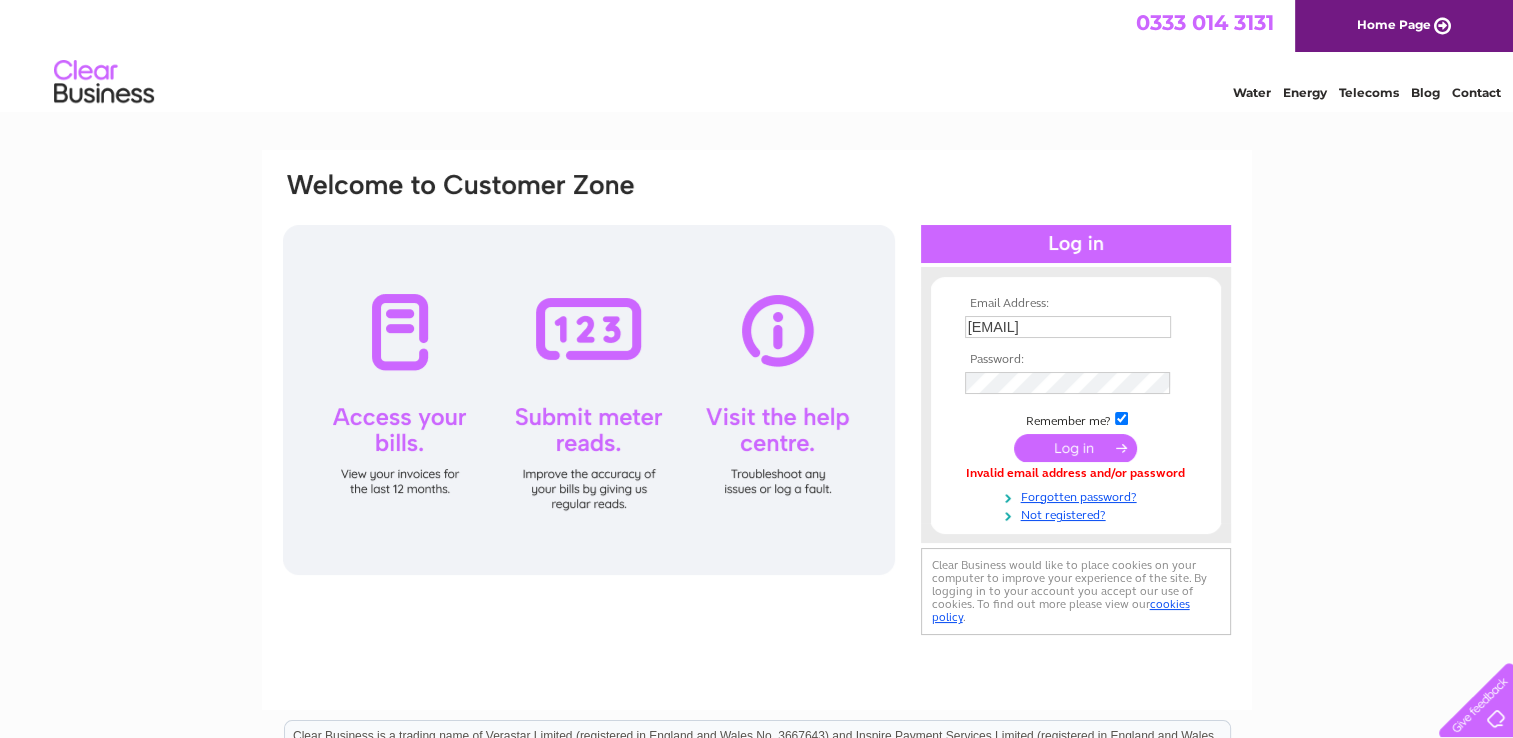 scroll, scrollTop: 0, scrollLeft: 0, axis: both 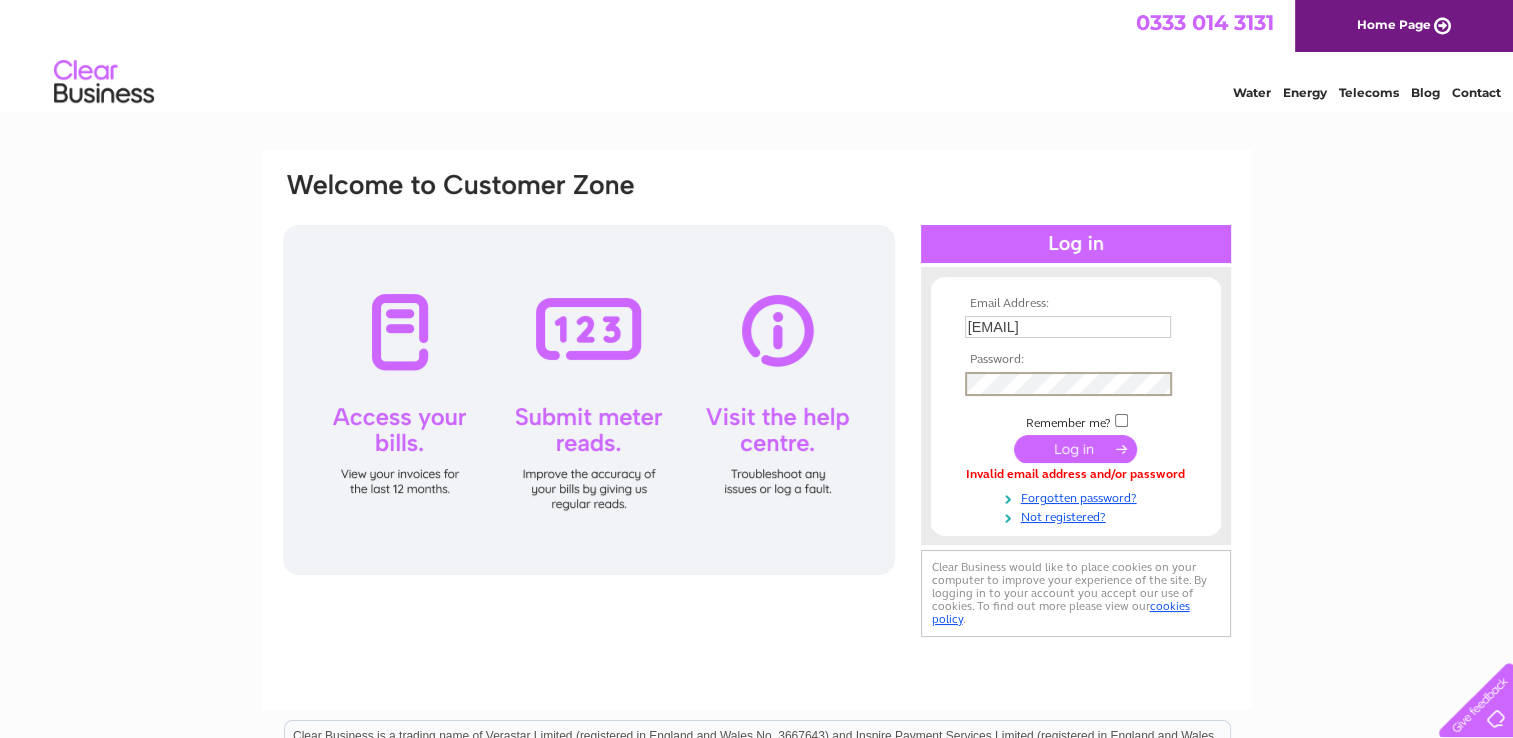 click at bounding box center (1075, 449) 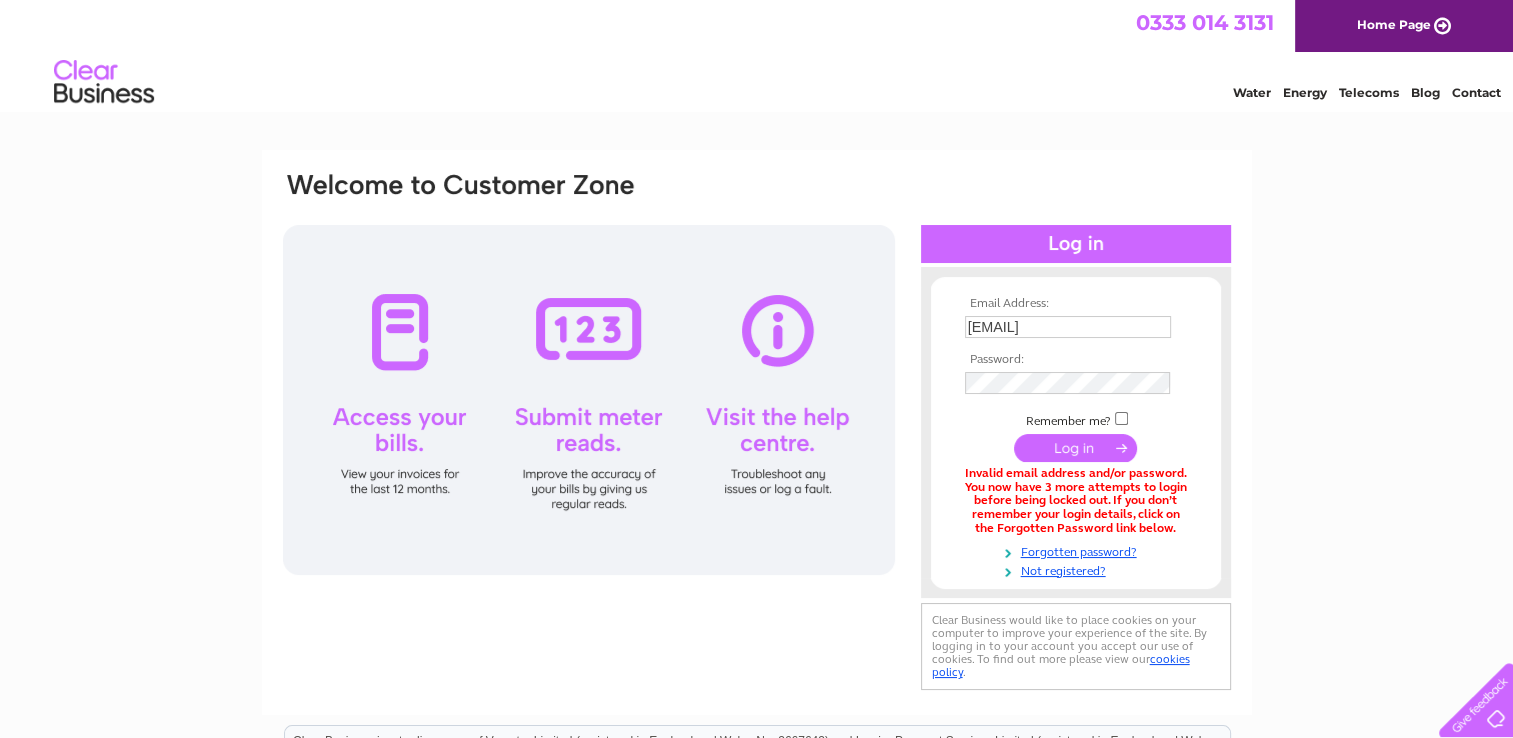 scroll, scrollTop: 0, scrollLeft: 0, axis: both 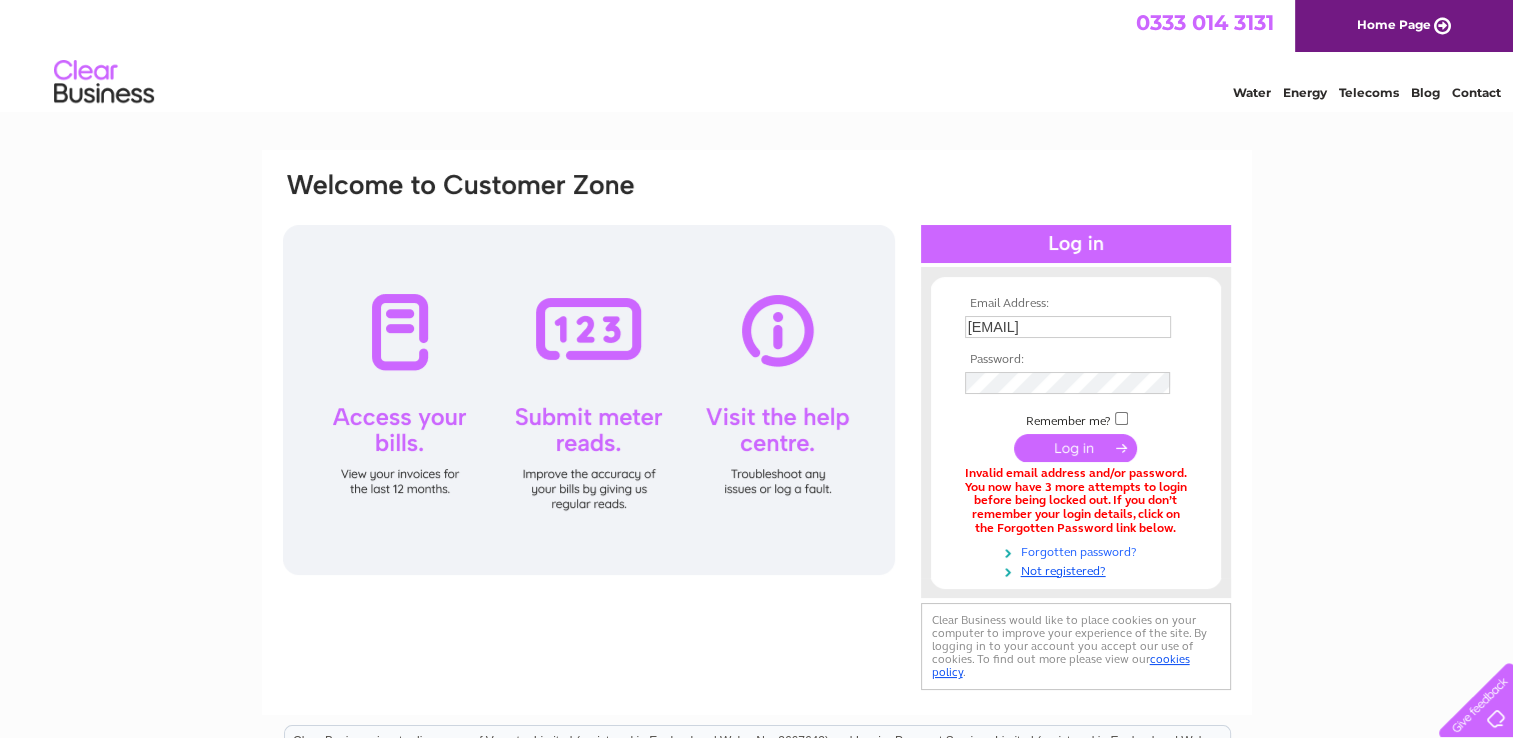 click on "Forgotten password?" at bounding box center (1078, 550) 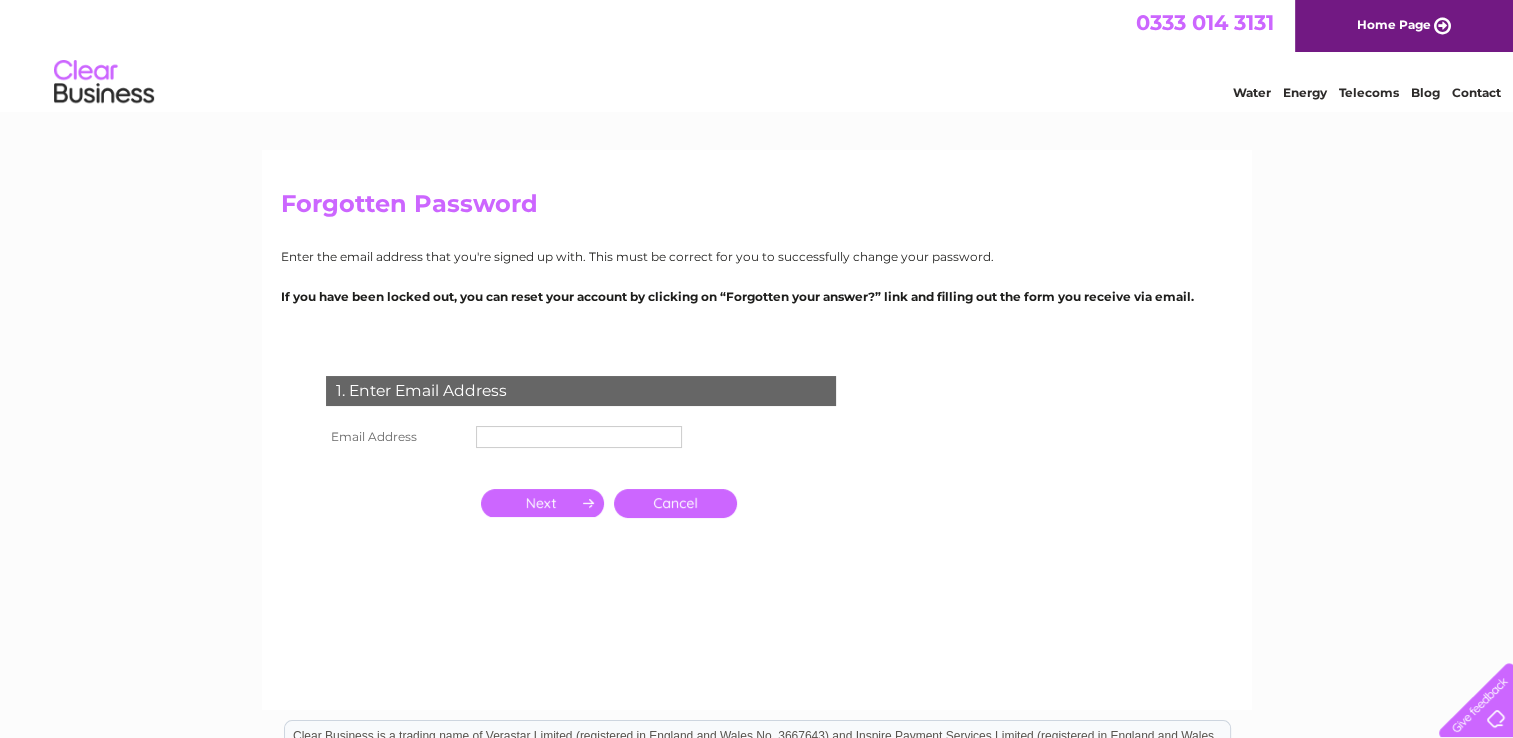 scroll, scrollTop: 0, scrollLeft: 0, axis: both 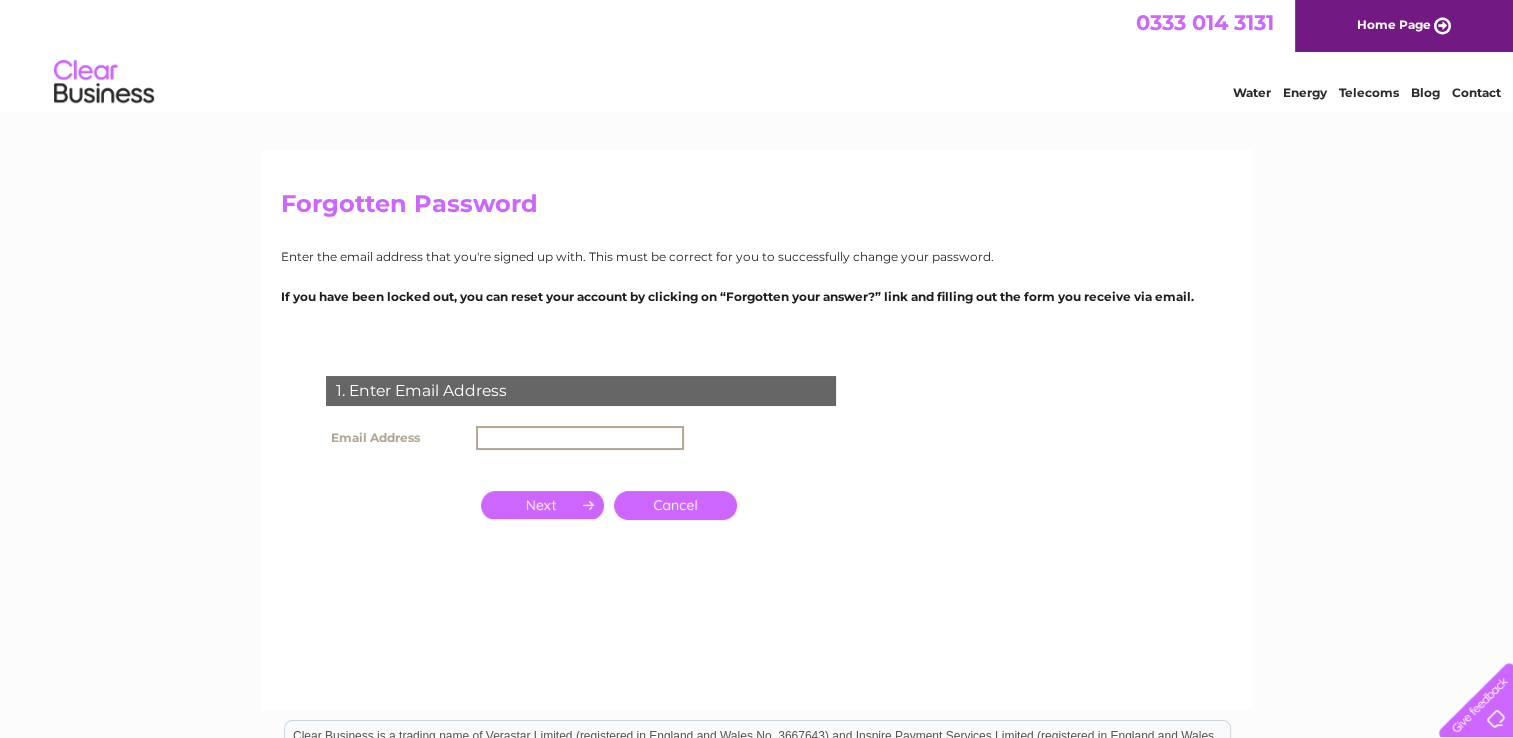 click at bounding box center (580, 438) 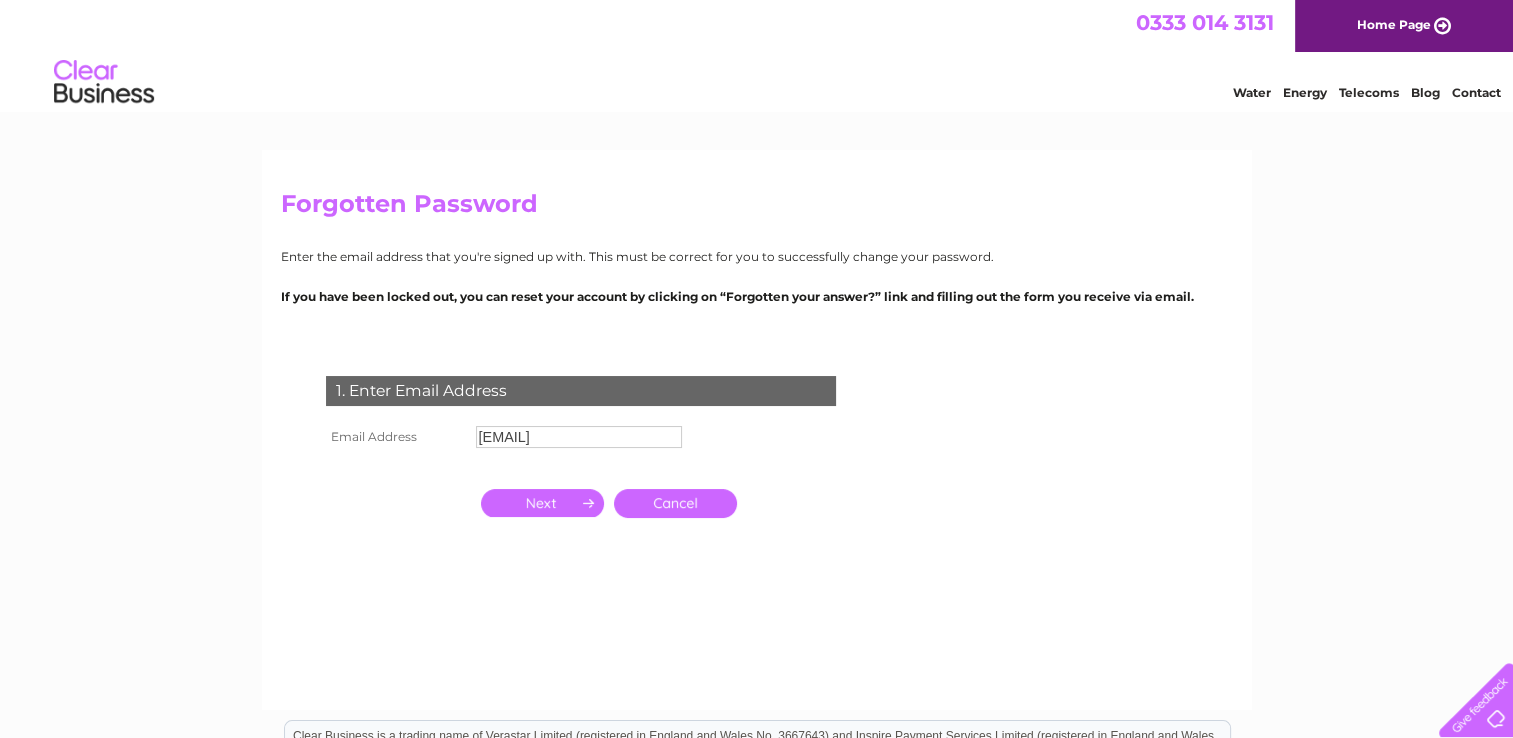 click at bounding box center [542, 503] 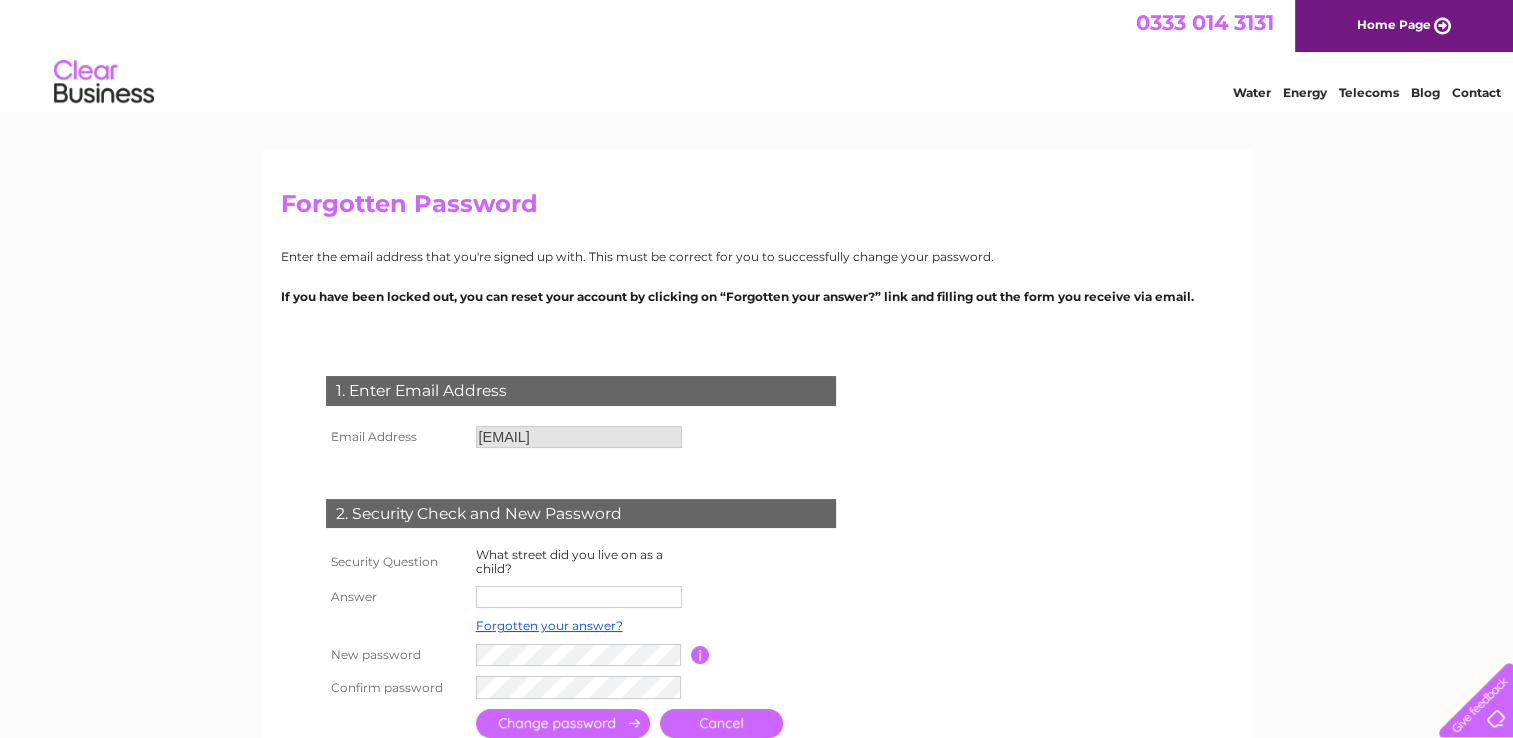 click at bounding box center (579, 597) 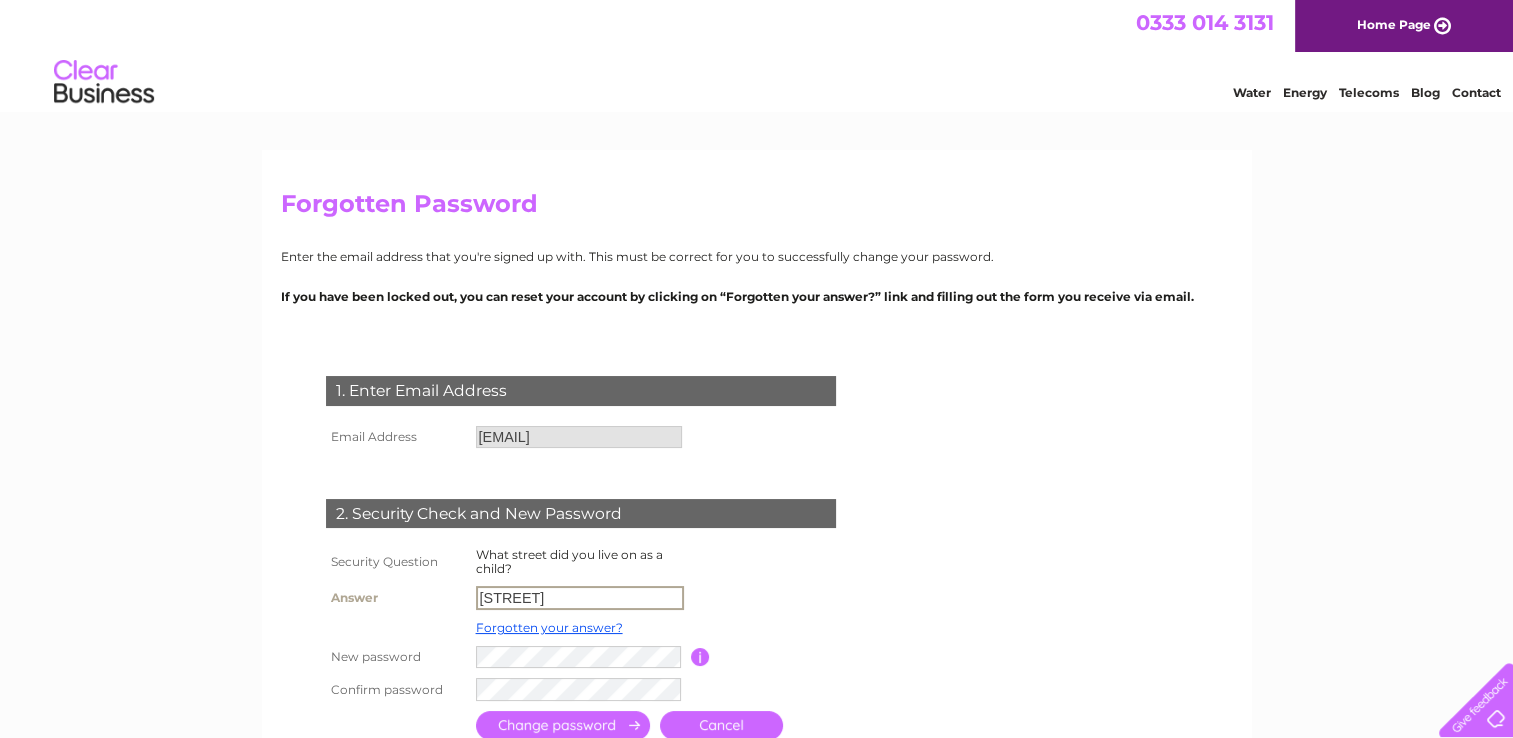 type on "Sarehole Road" 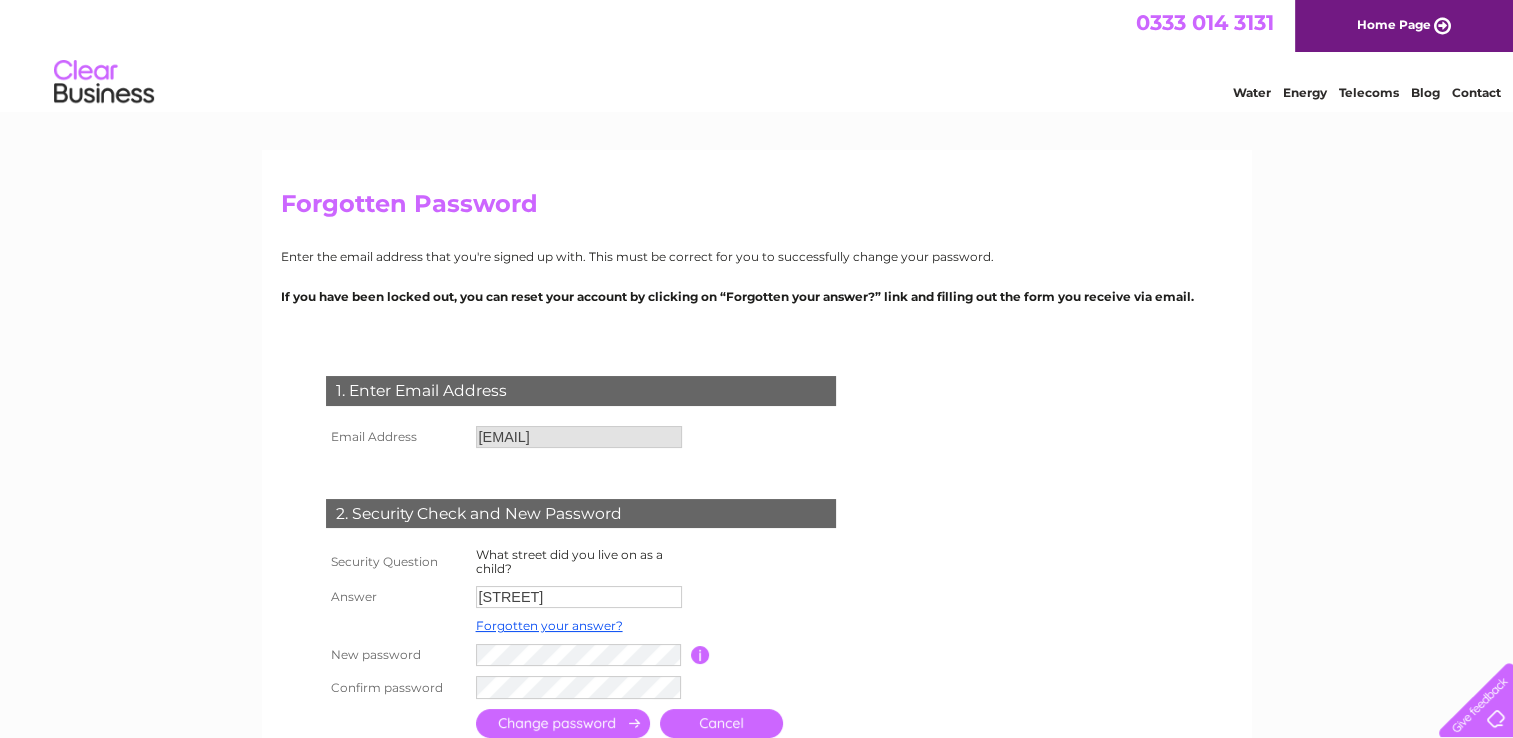 click at bounding box center (563, 723) 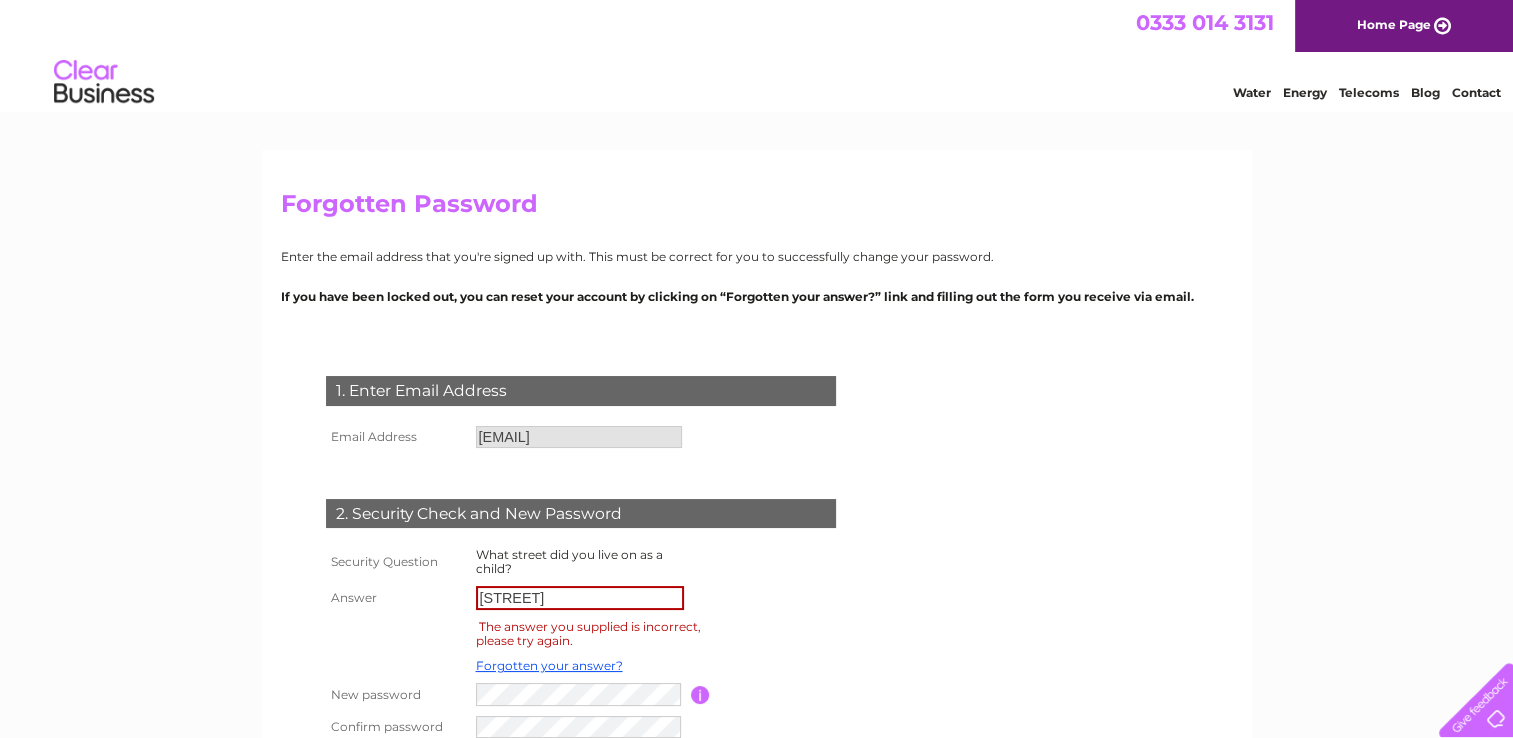 scroll, scrollTop: 0, scrollLeft: 0, axis: both 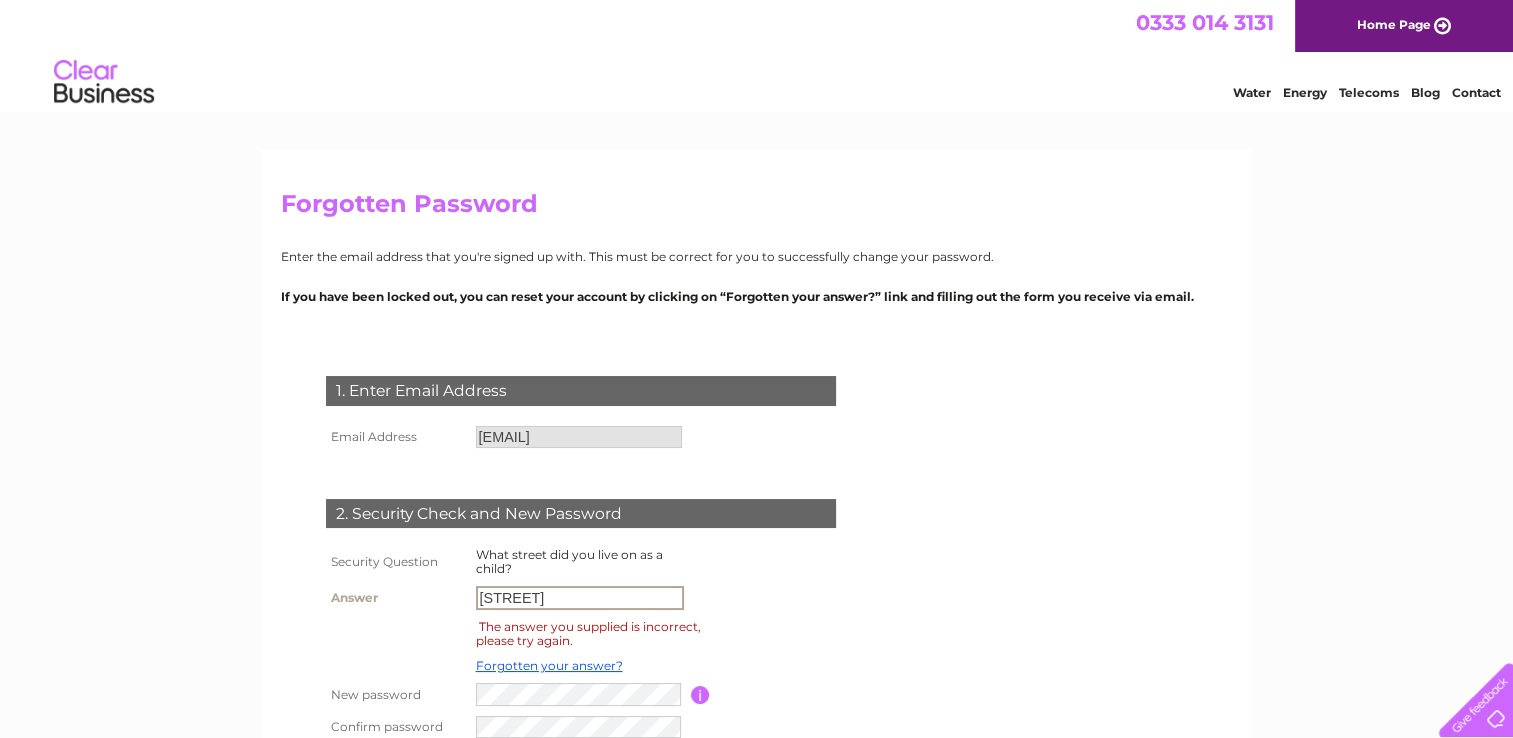 click on "Sarehole Road" at bounding box center (580, 598) 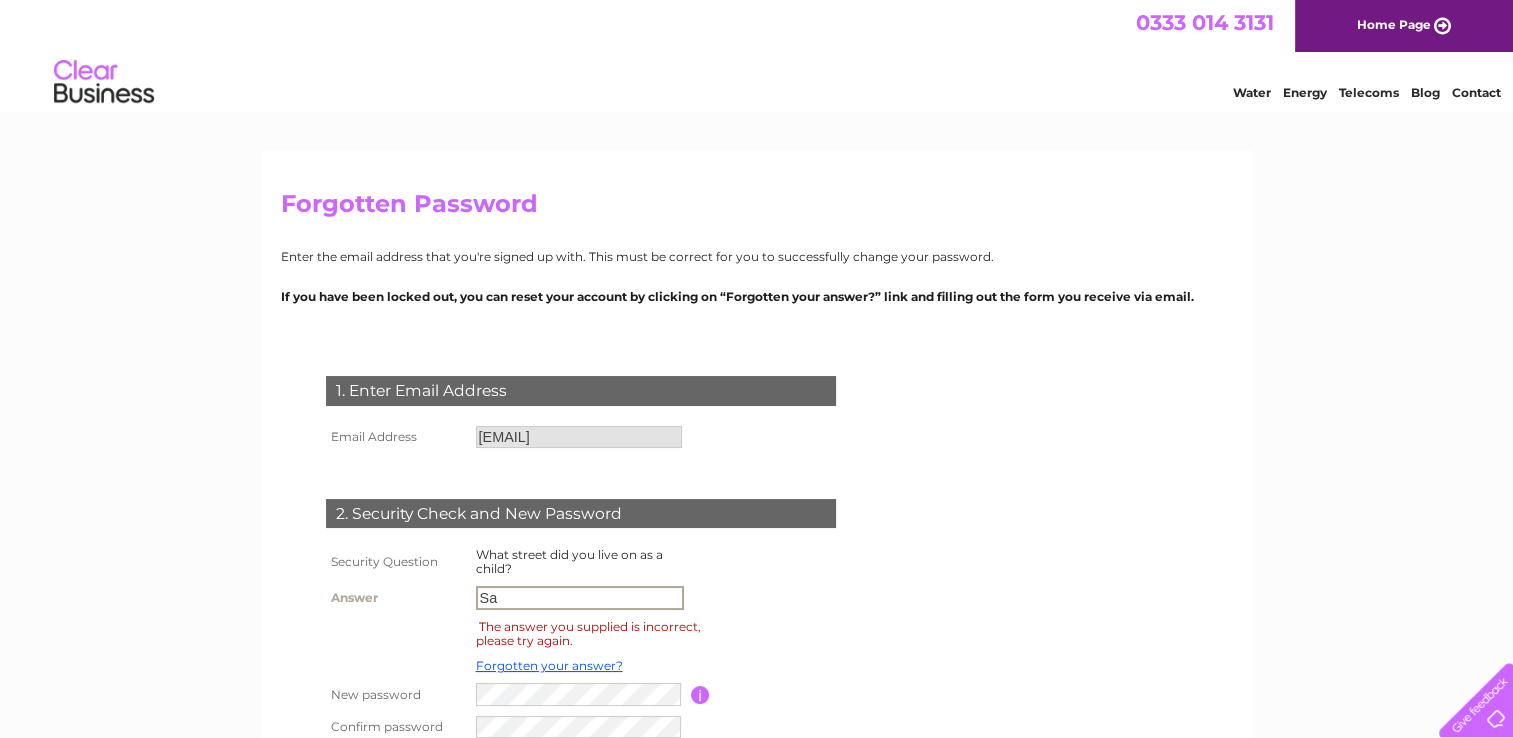 type on "S" 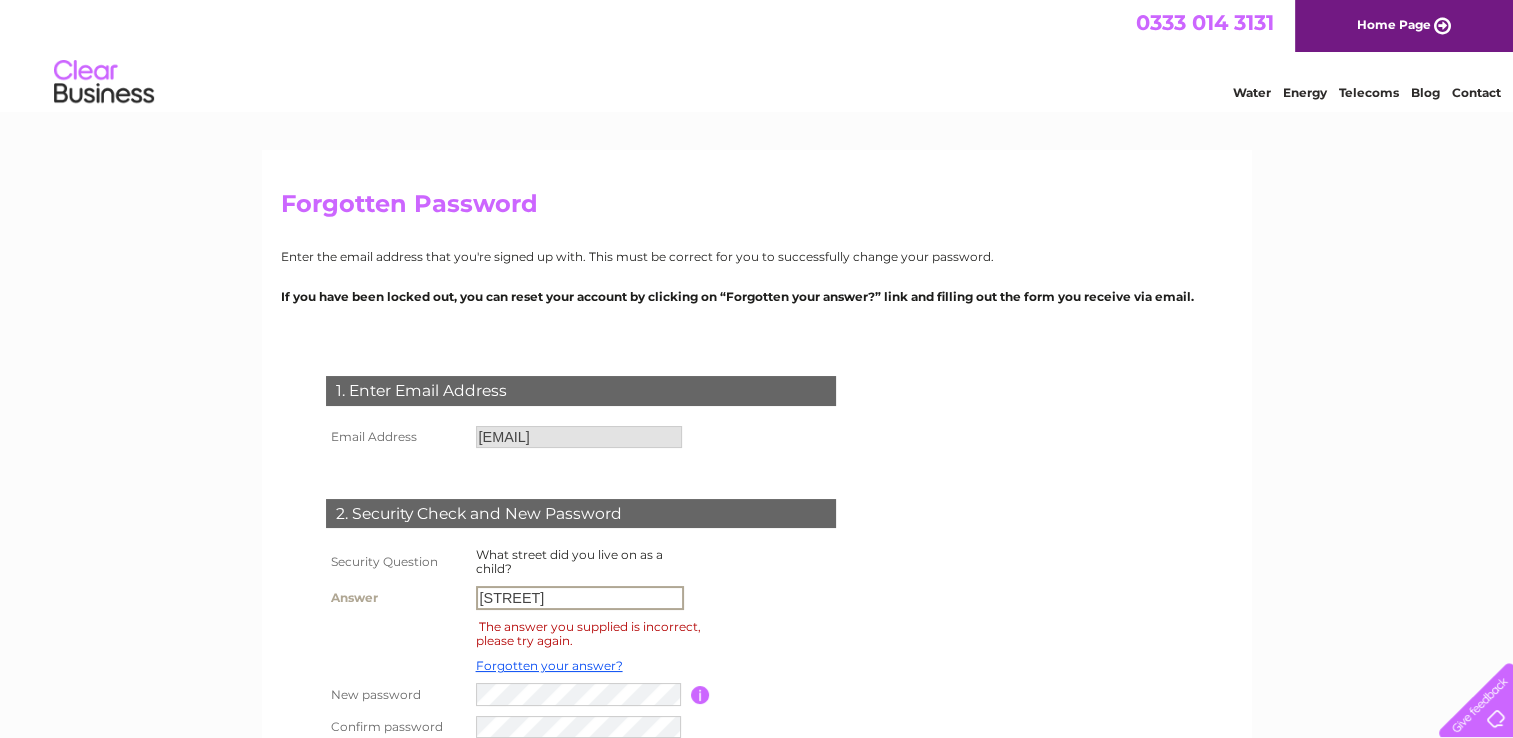 type on "[STREET_NAME]" 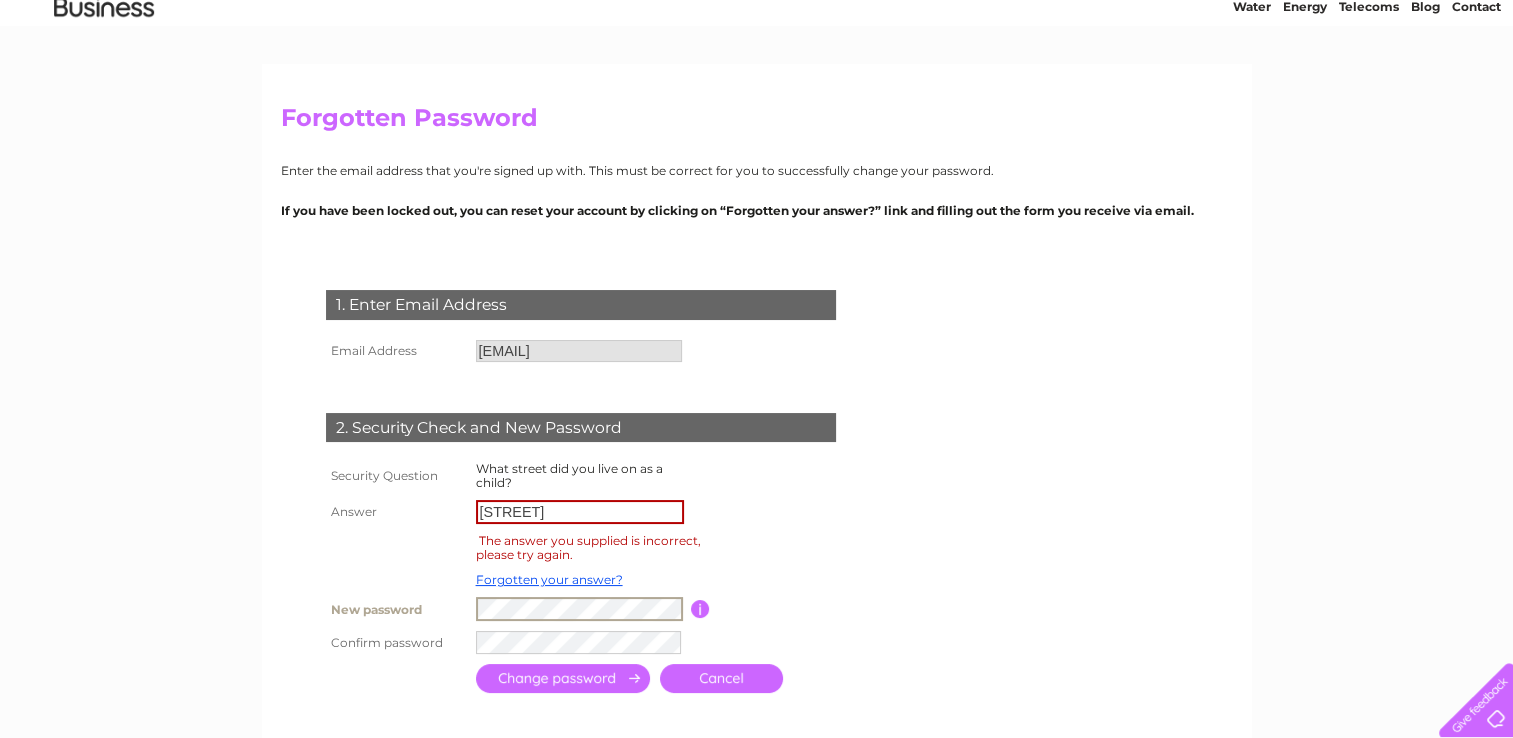 scroll, scrollTop: 88, scrollLeft: 0, axis: vertical 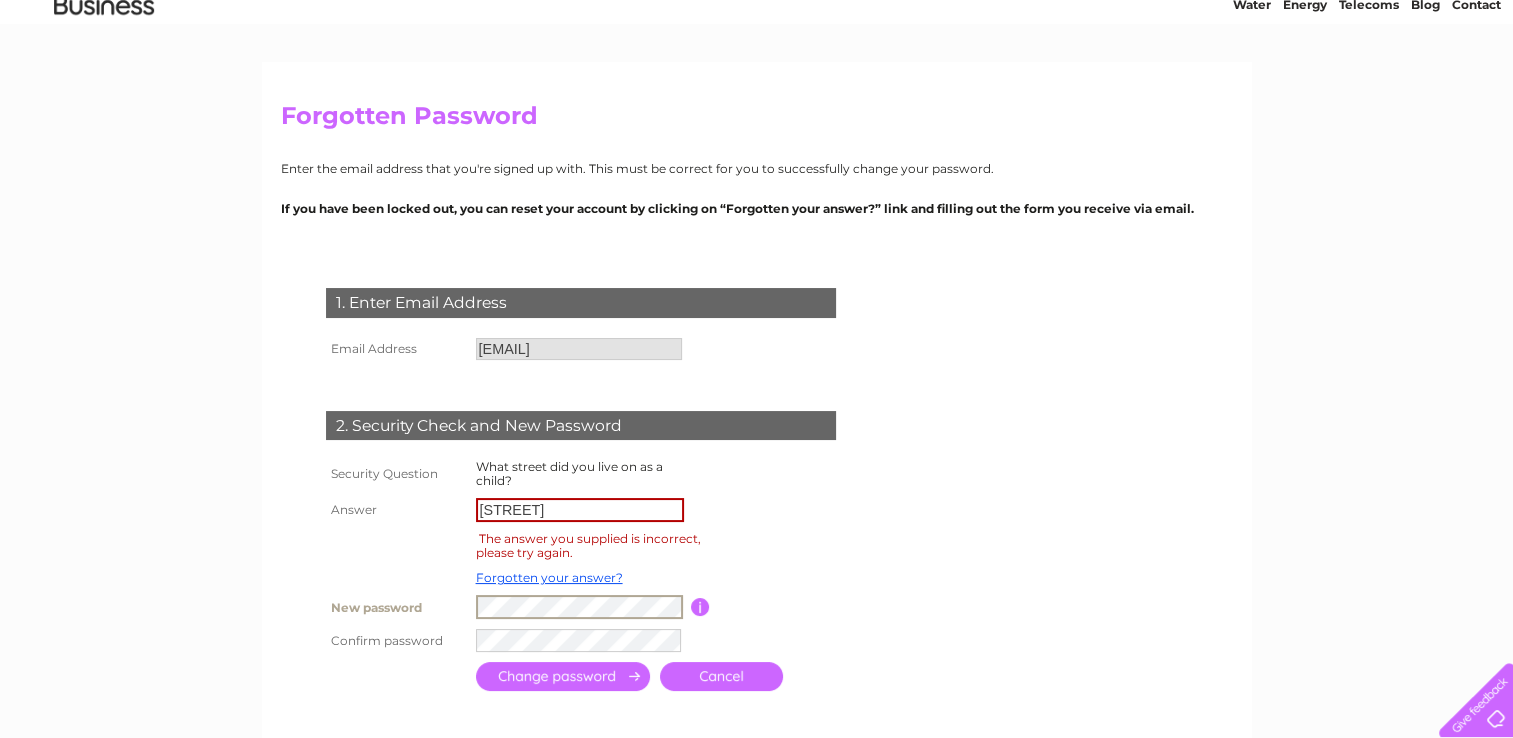click at bounding box center (563, 676) 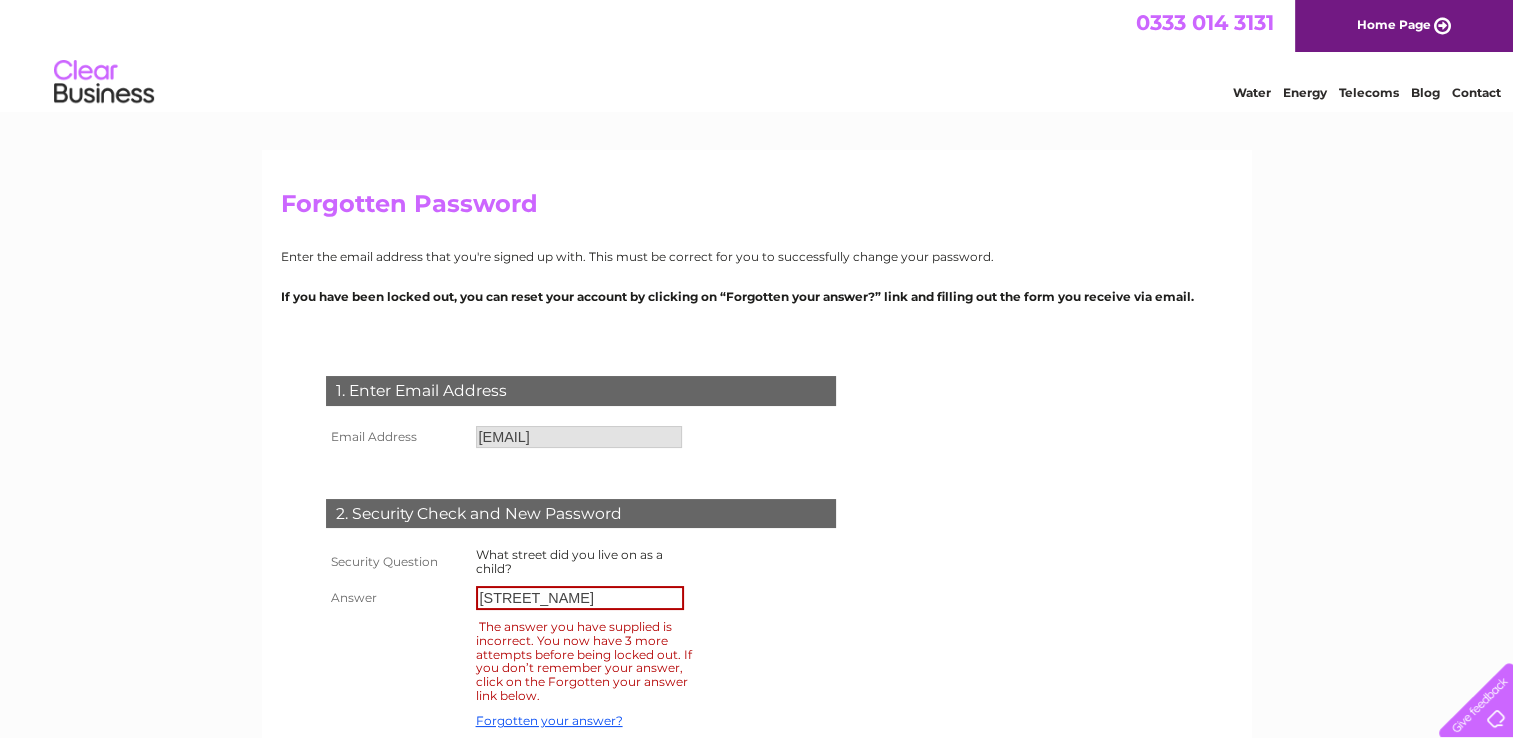 scroll, scrollTop: 0, scrollLeft: 0, axis: both 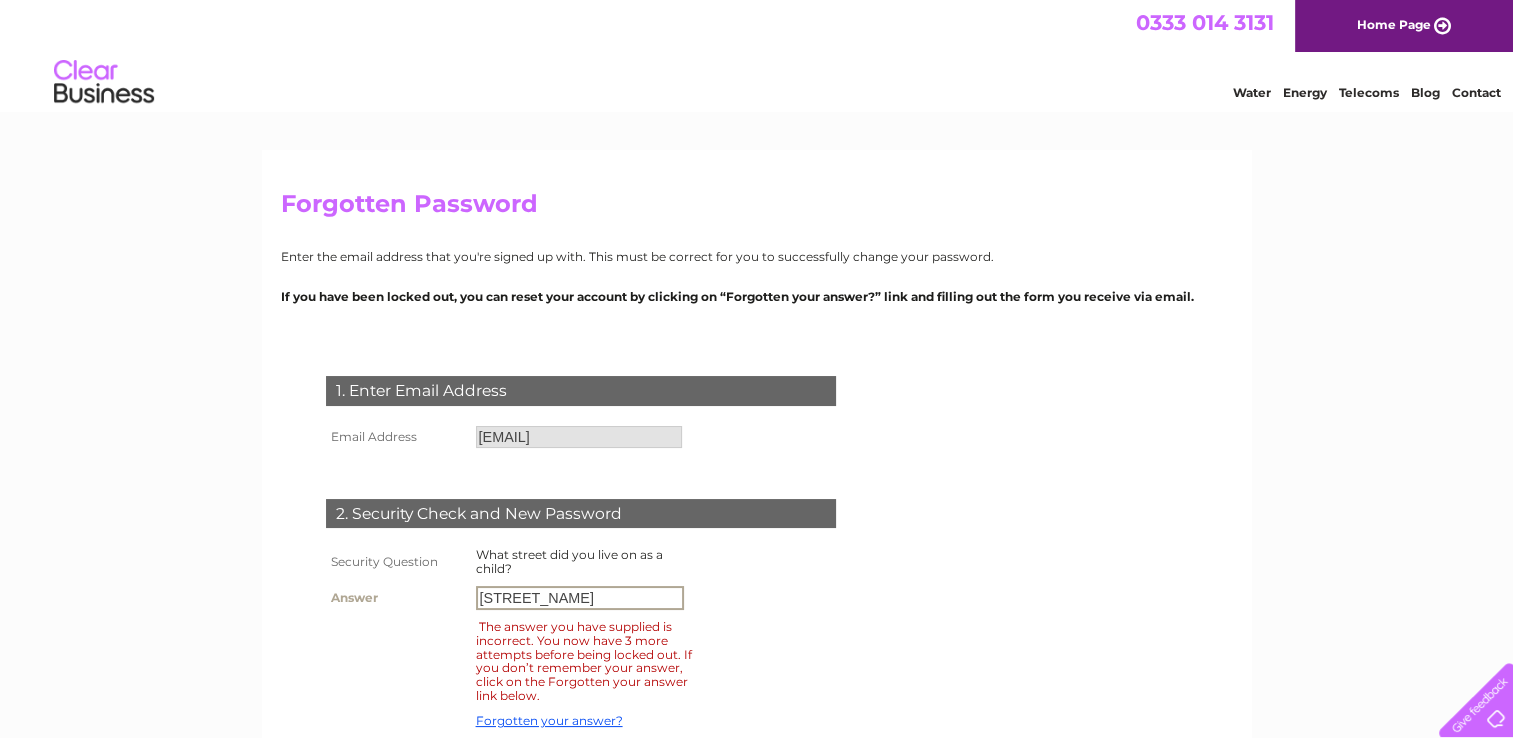 click on "[STREET_NAME]" at bounding box center [580, 598] 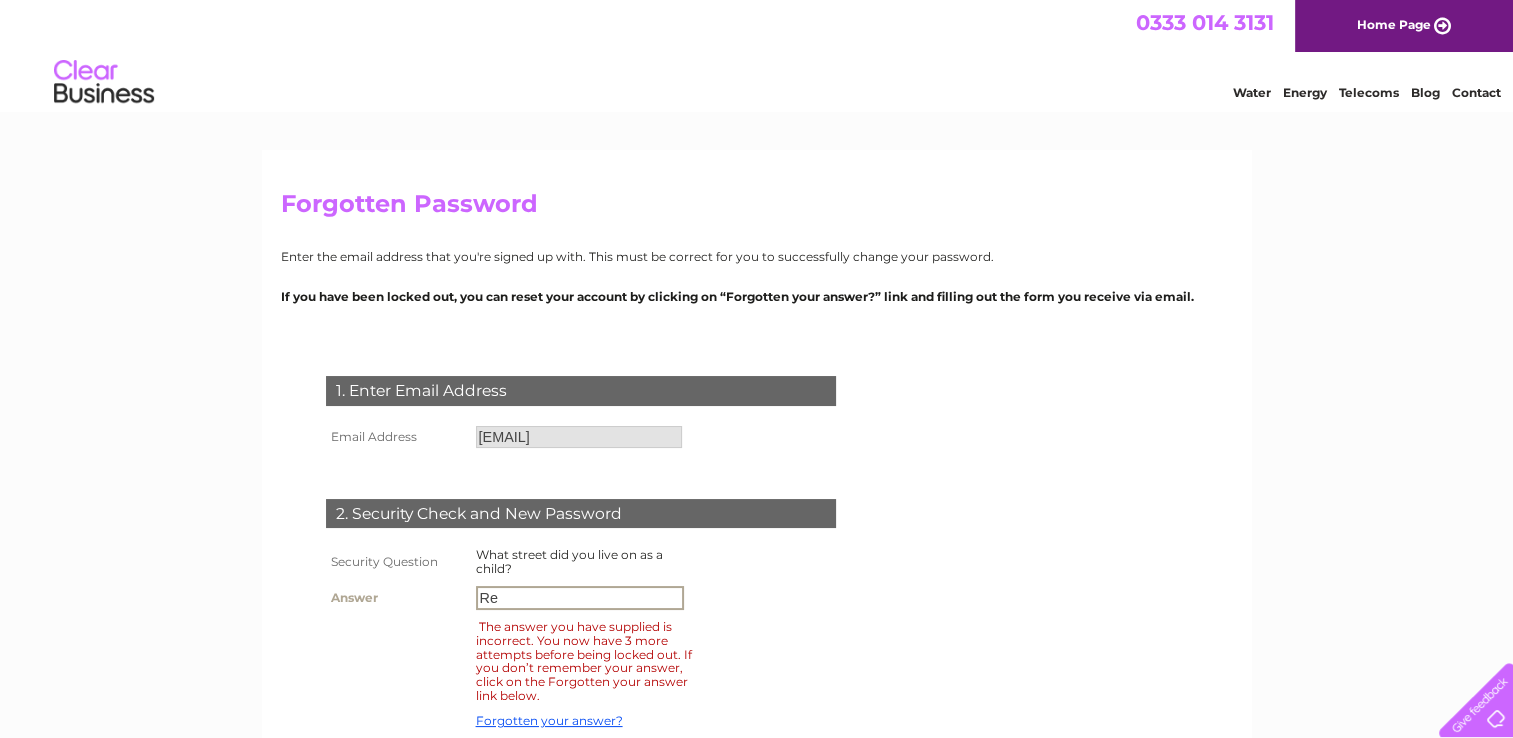 type on "R" 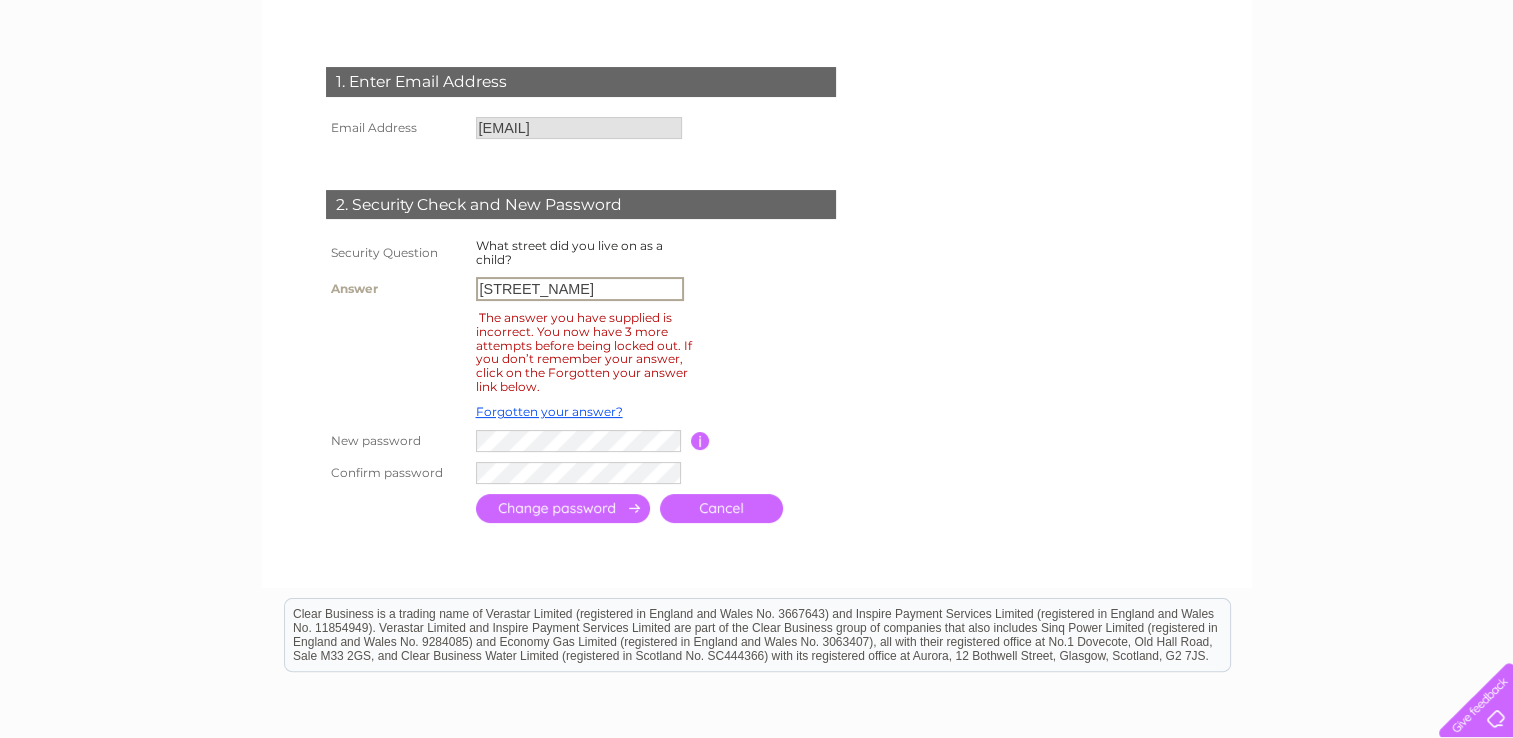 scroll, scrollTop: 334, scrollLeft: 0, axis: vertical 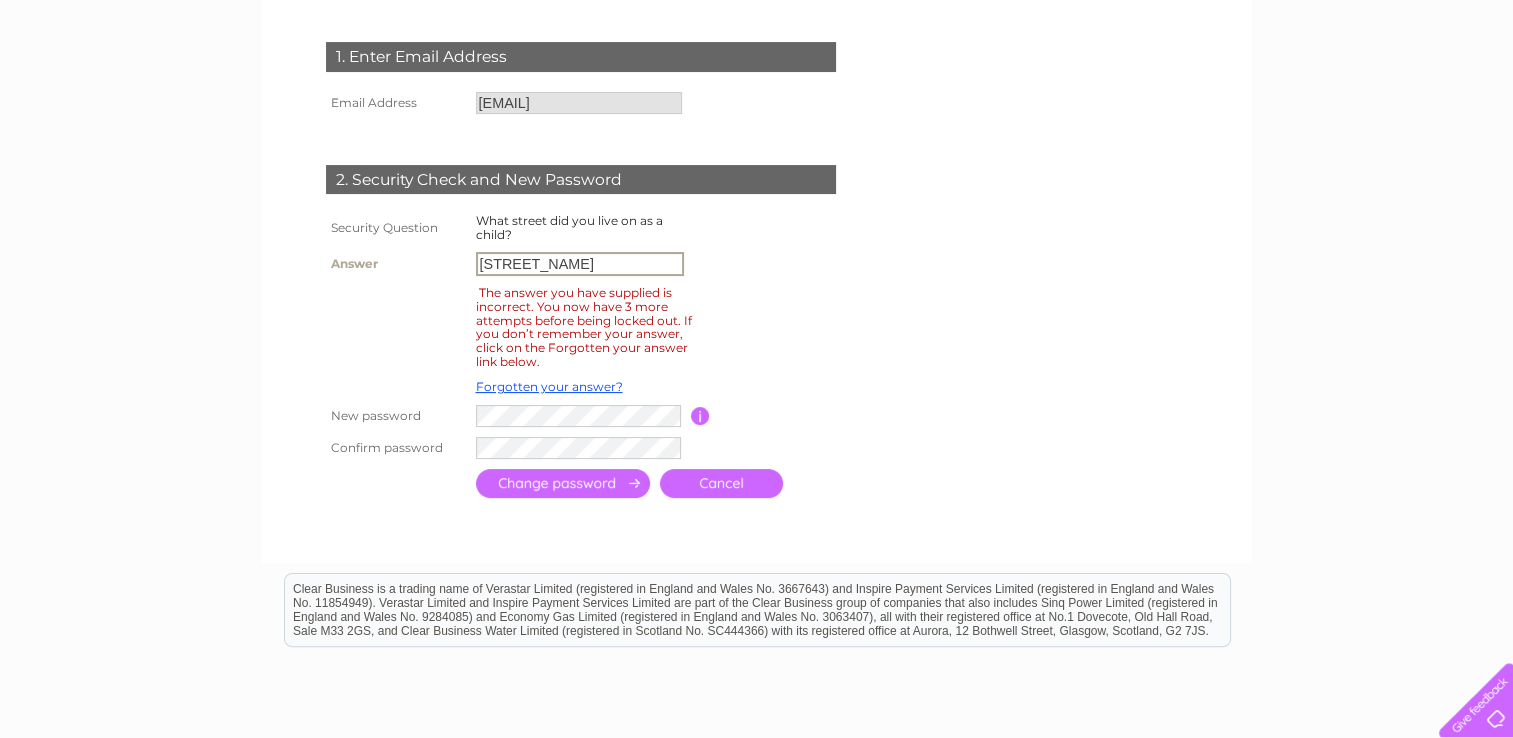 type on "Vicars Walk" 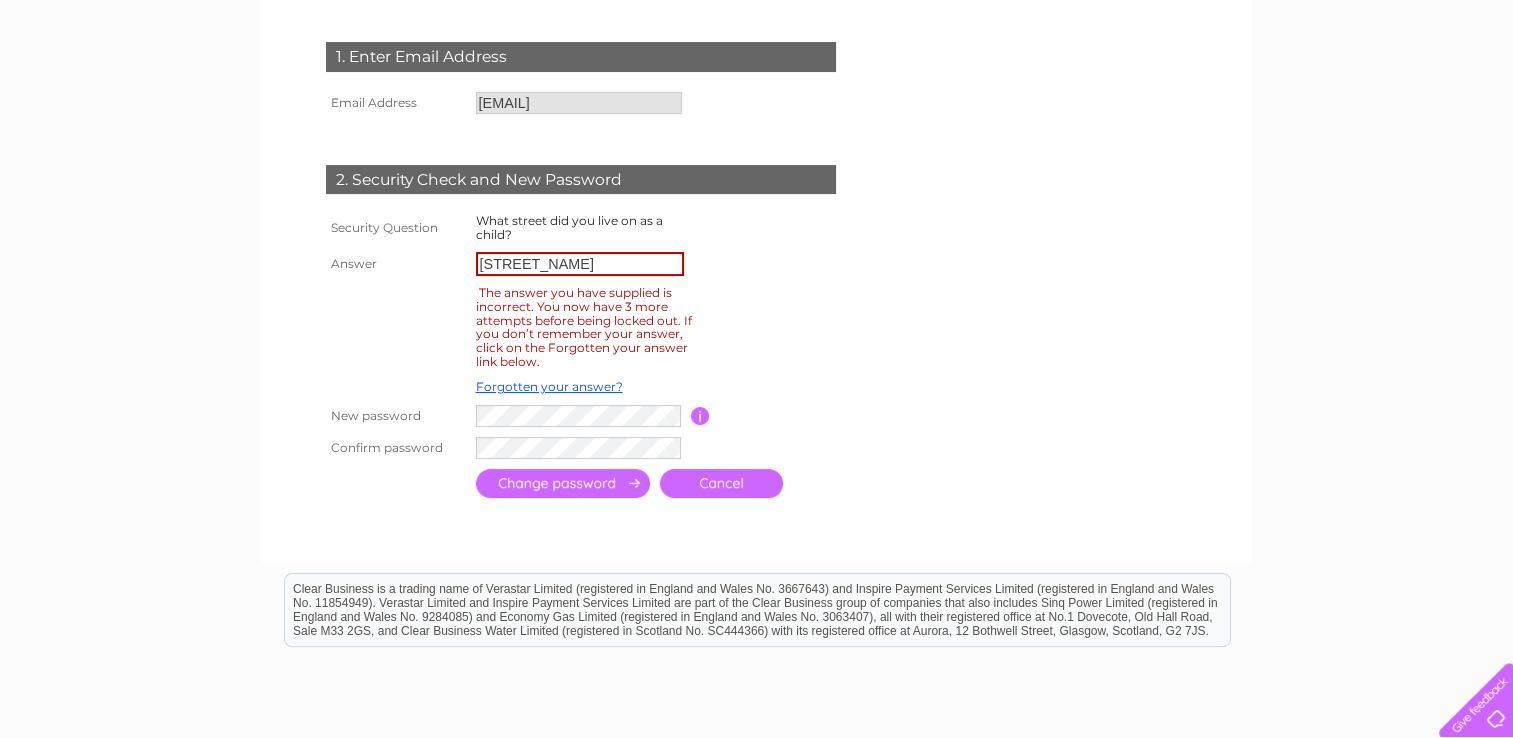 click at bounding box center (563, 483) 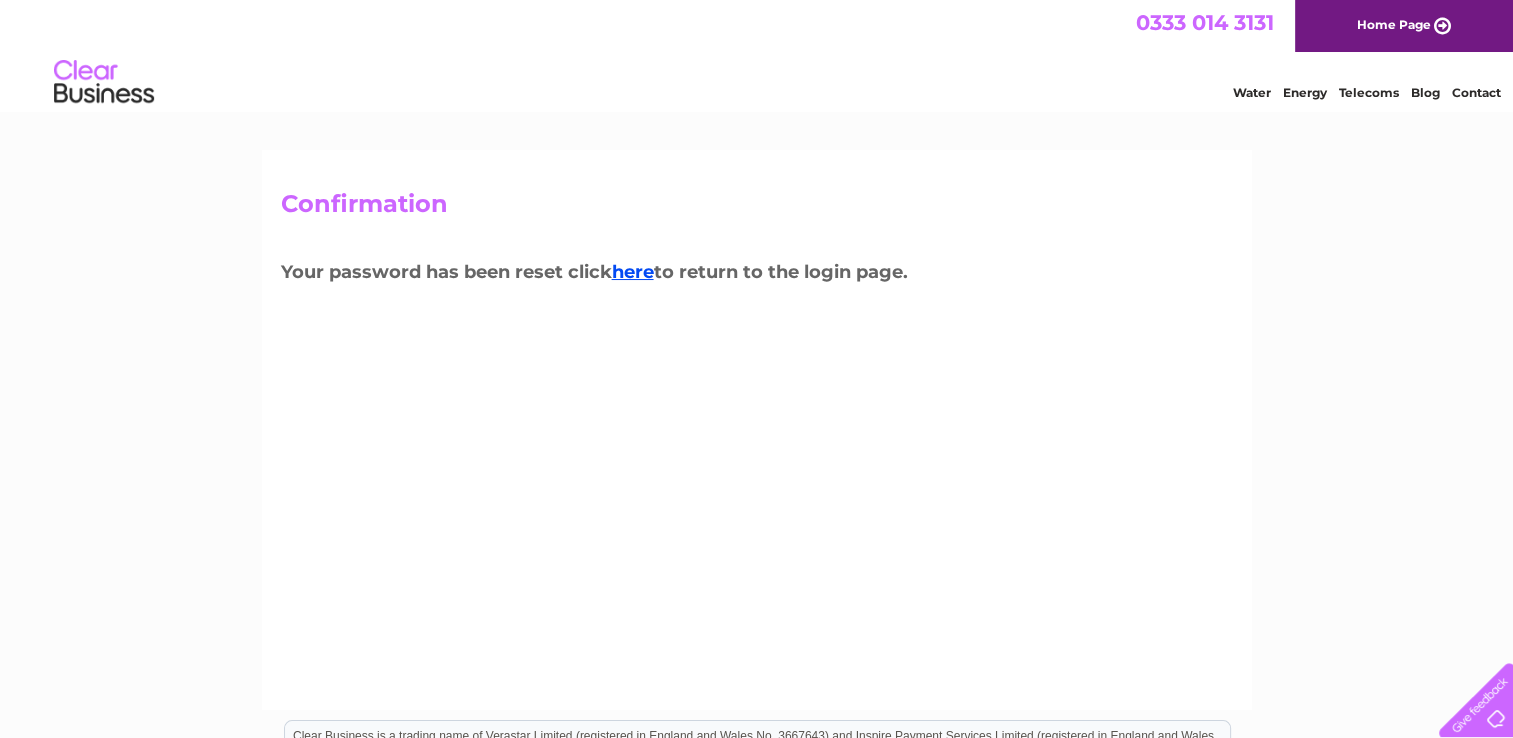 scroll, scrollTop: 0, scrollLeft: 0, axis: both 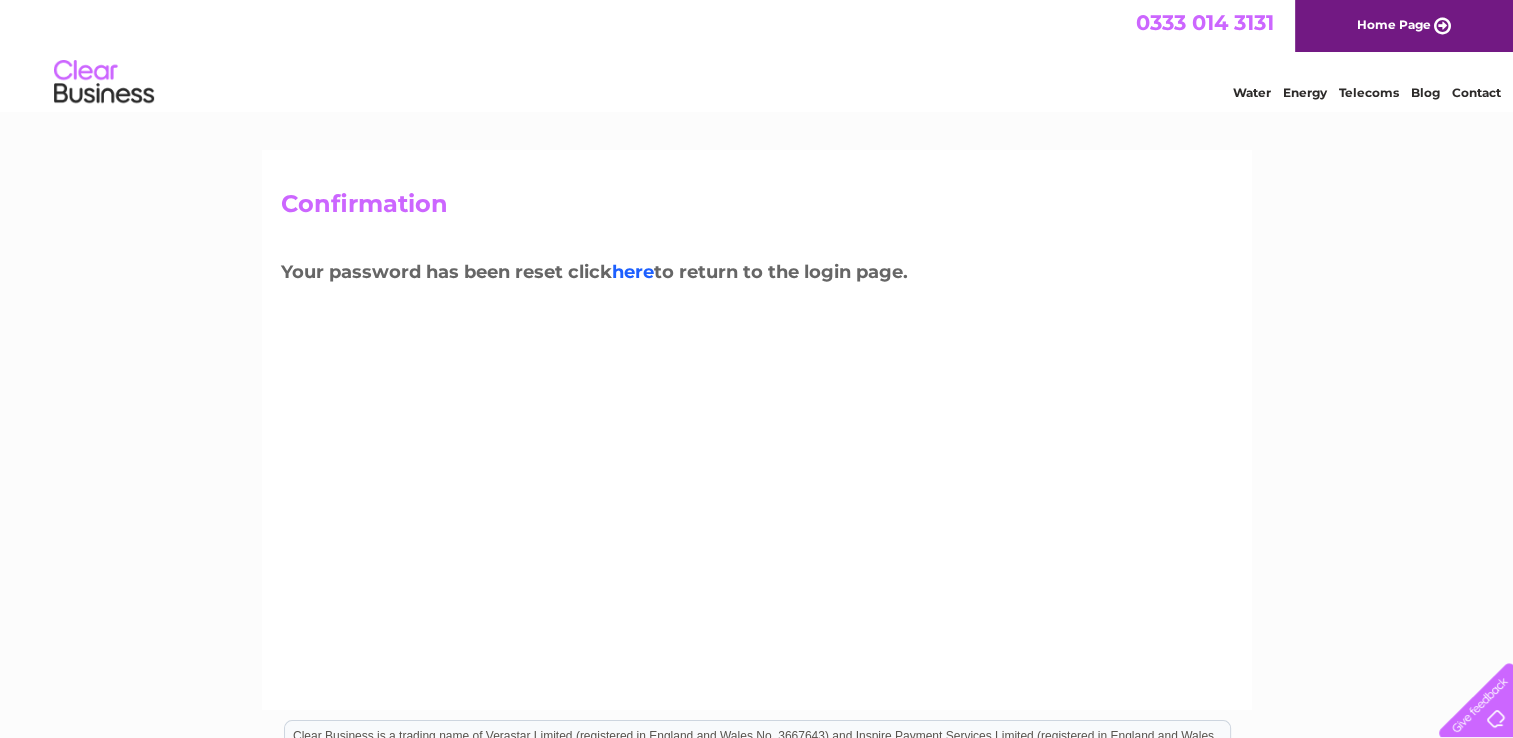 click on "here" at bounding box center (633, 272) 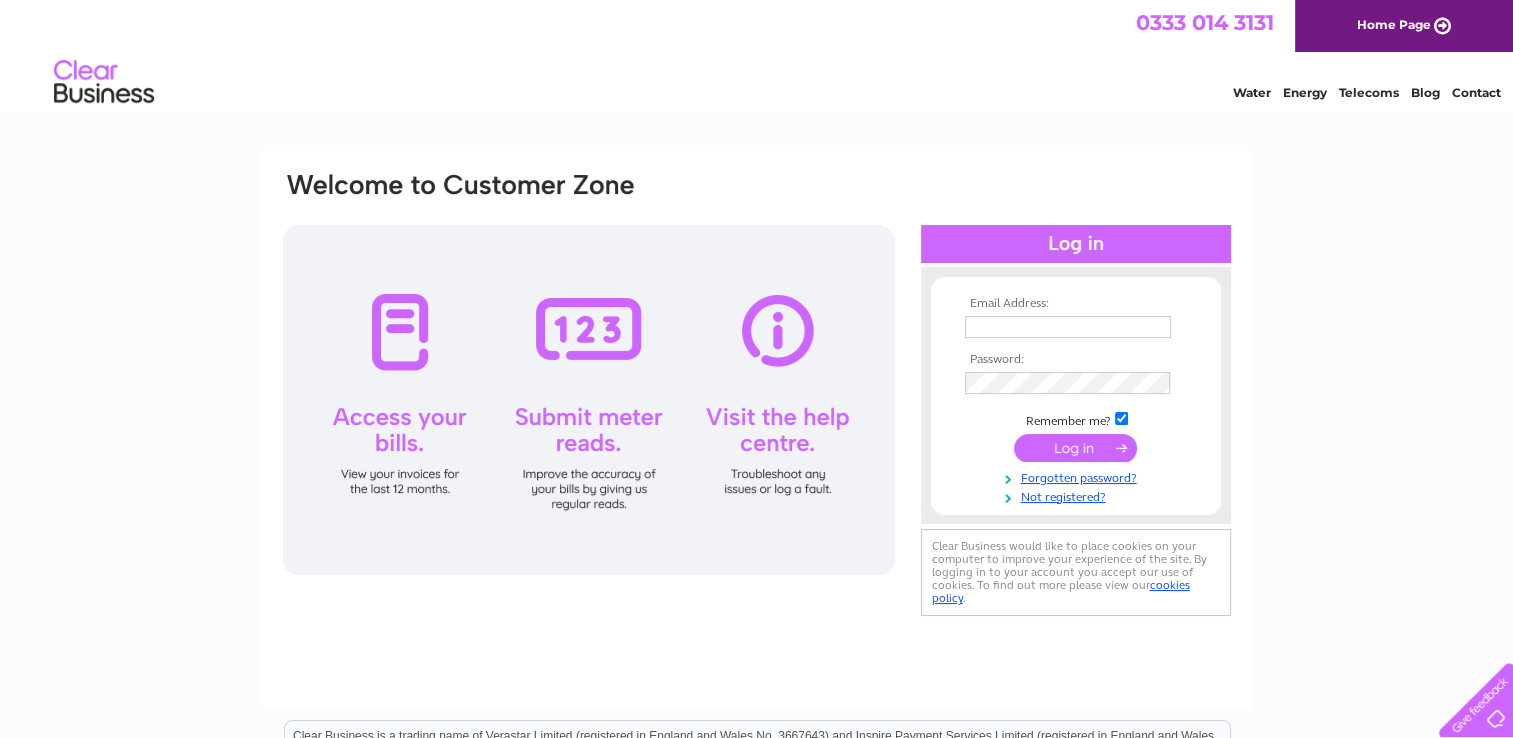 scroll, scrollTop: 0, scrollLeft: 0, axis: both 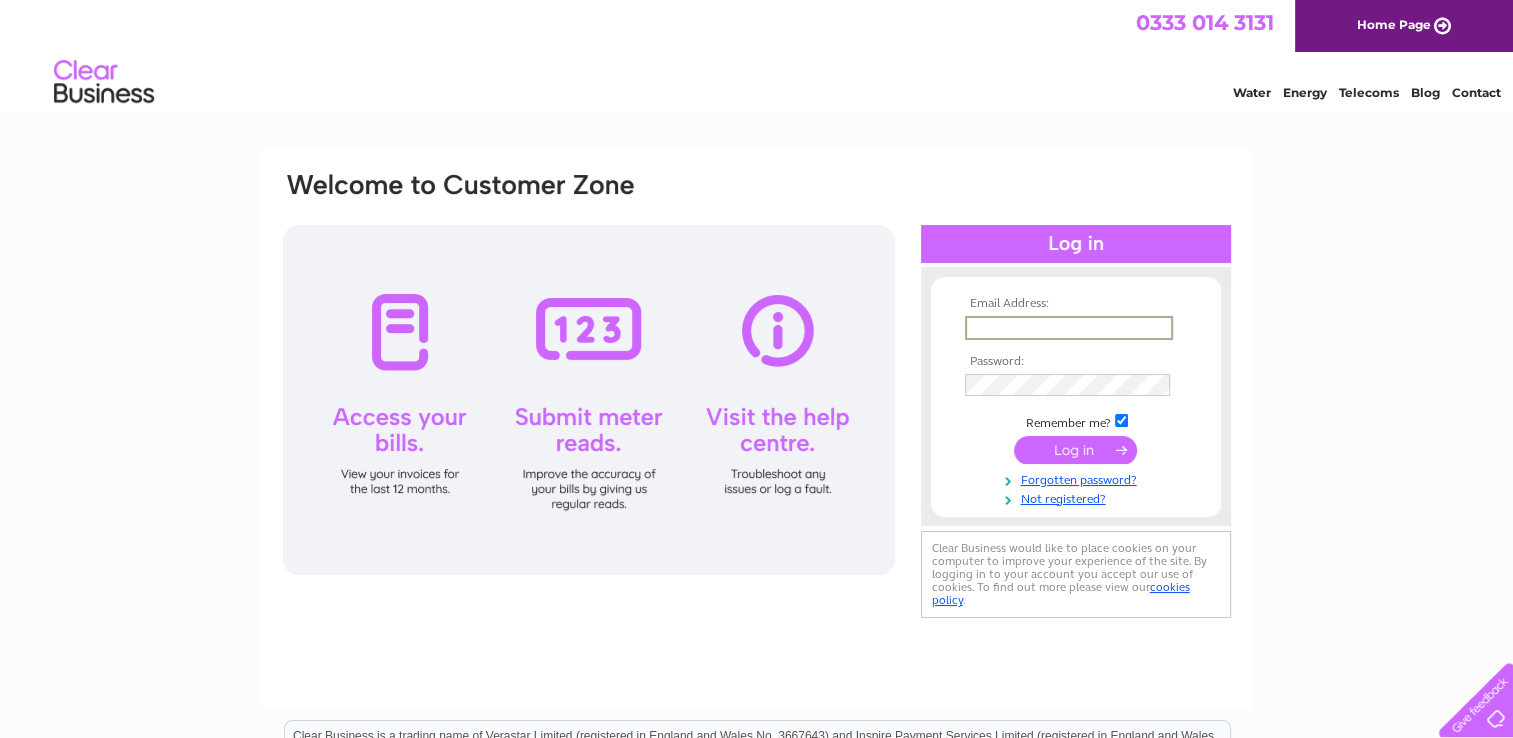 click at bounding box center (1069, 328) 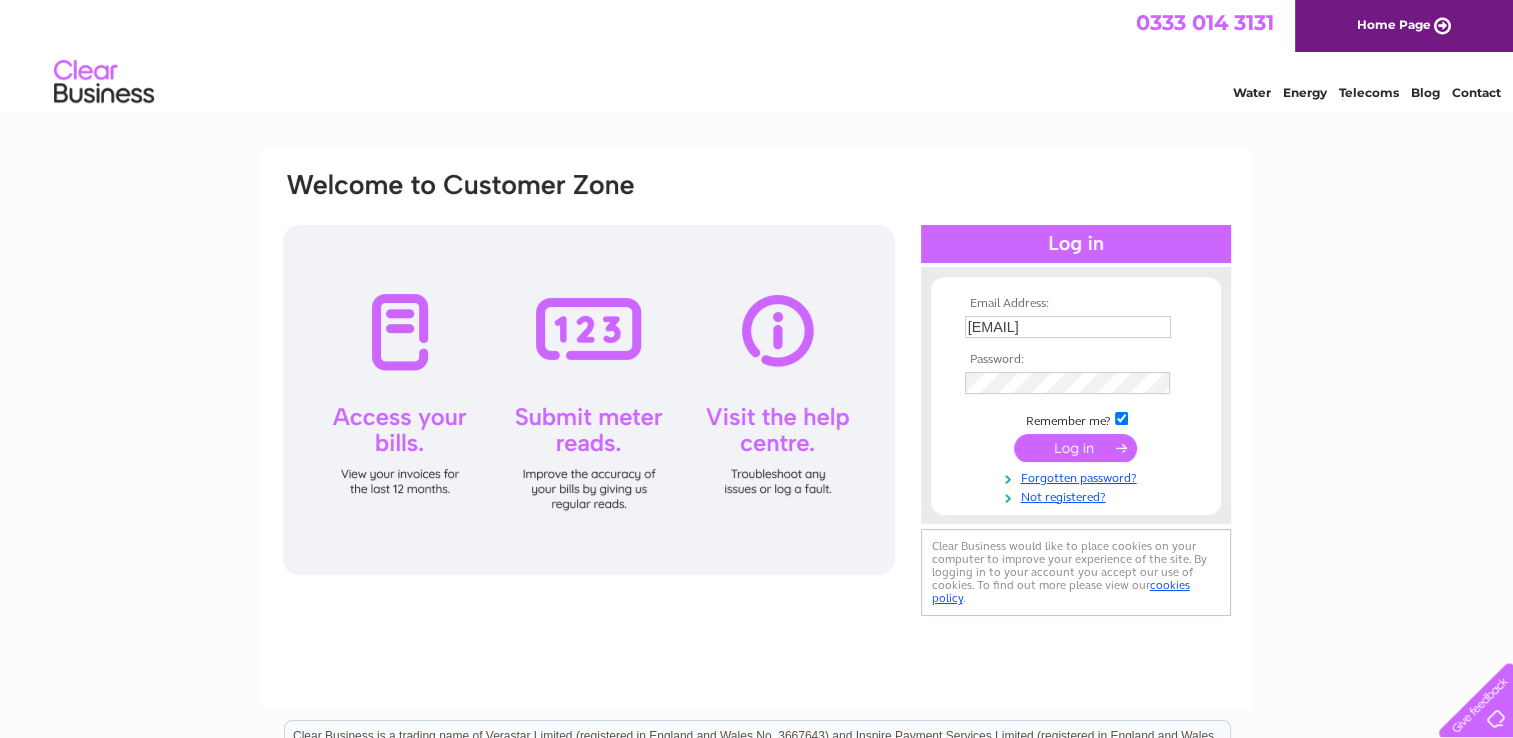 click at bounding box center [1075, 448] 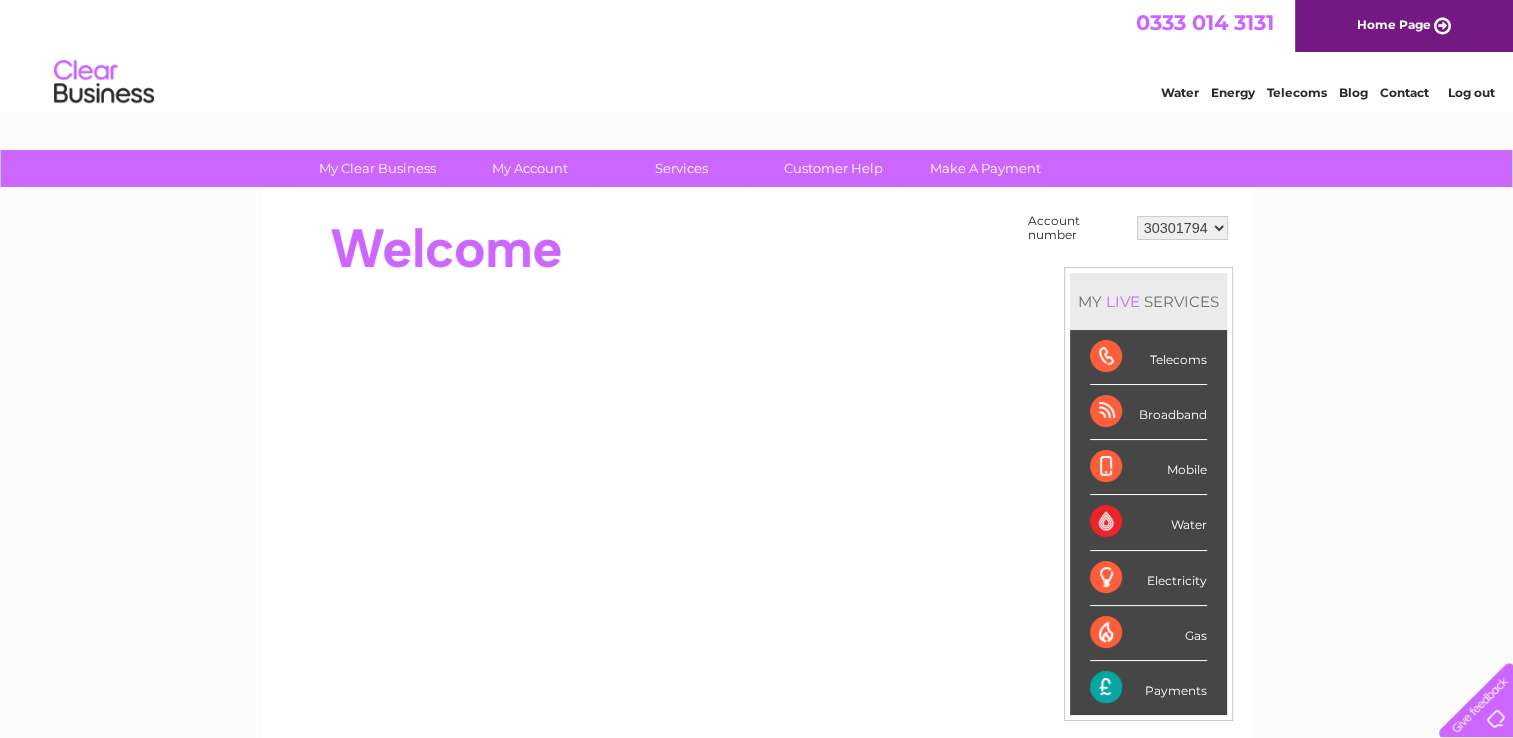 scroll, scrollTop: 0, scrollLeft: 0, axis: both 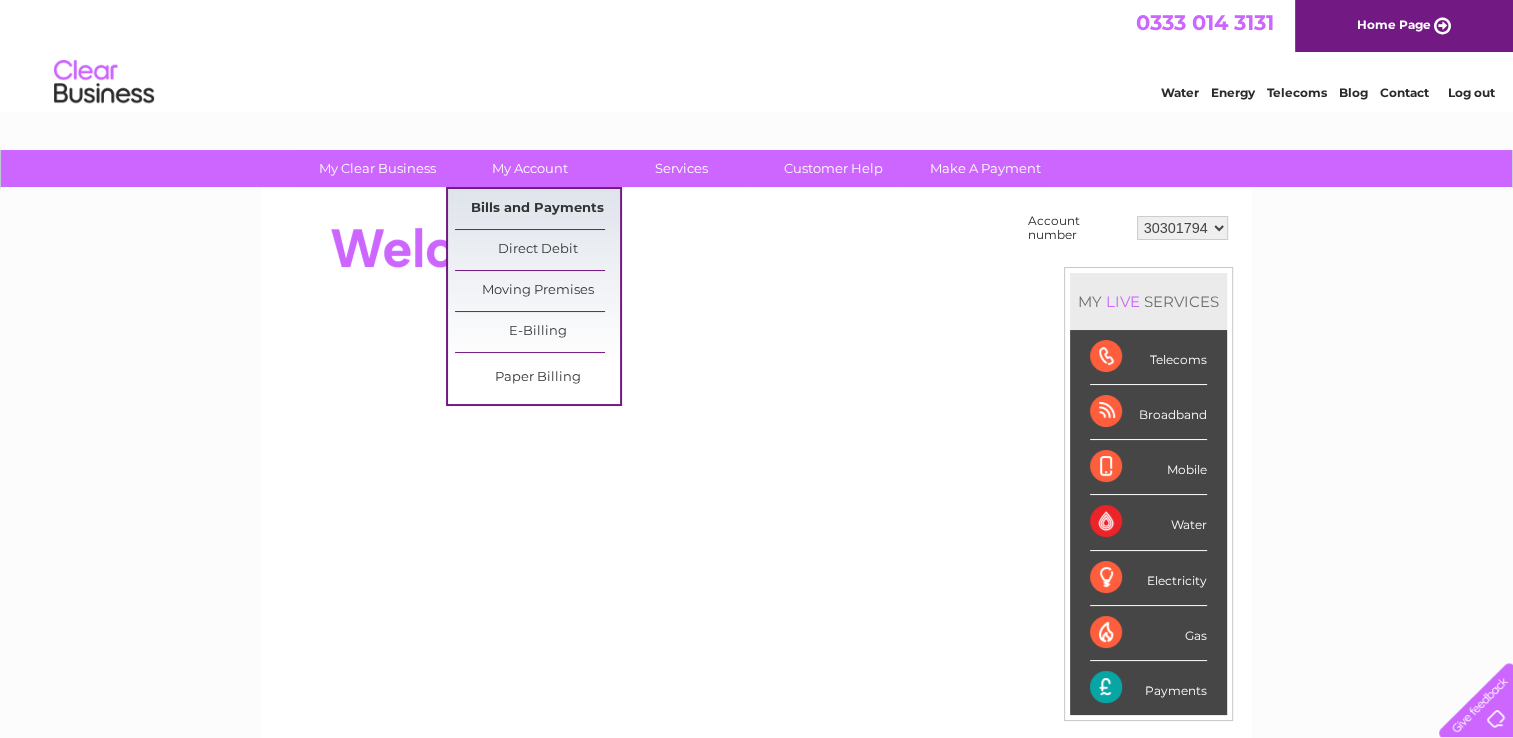 click on "Bills and Payments" at bounding box center [537, 209] 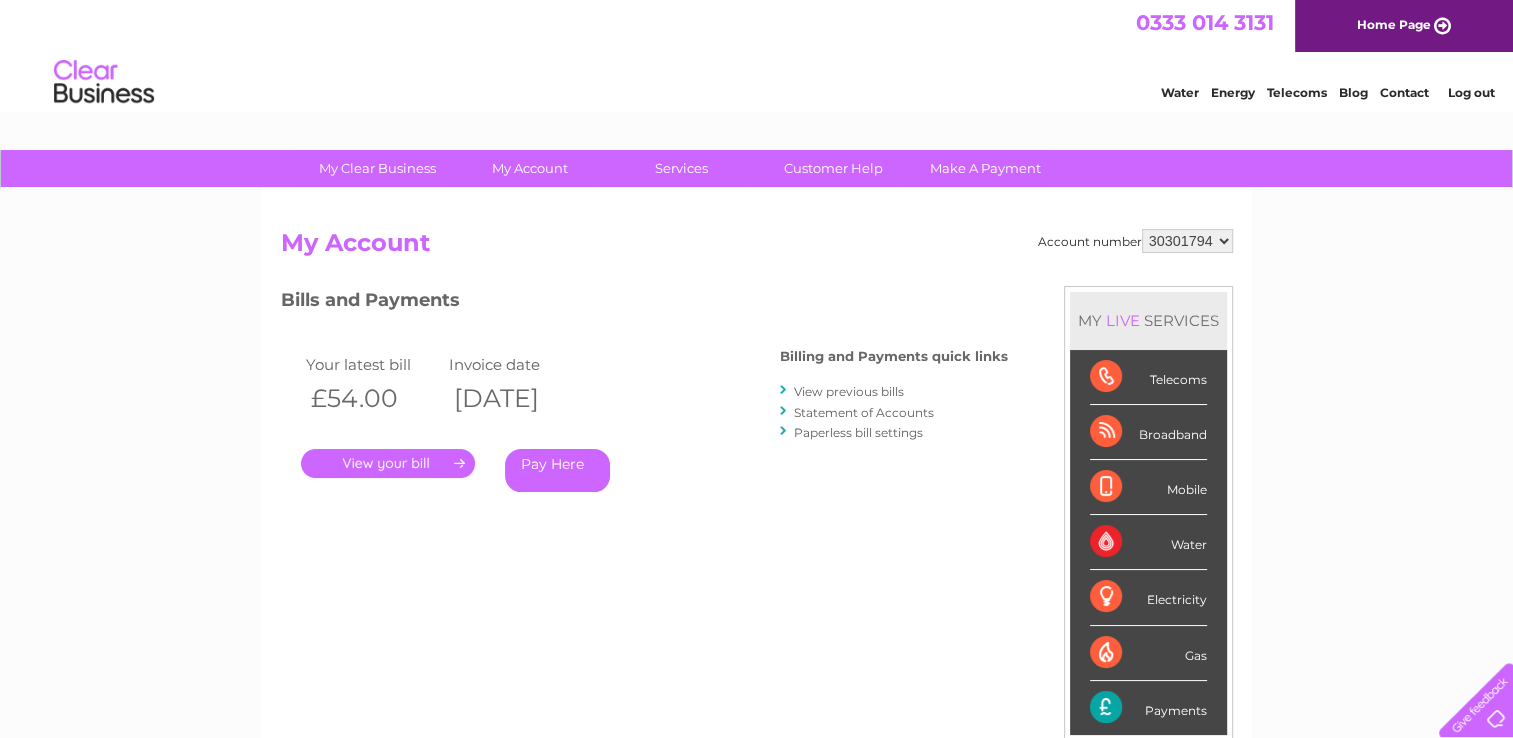 scroll, scrollTop: 0, scrollLeft: 0, axis: both 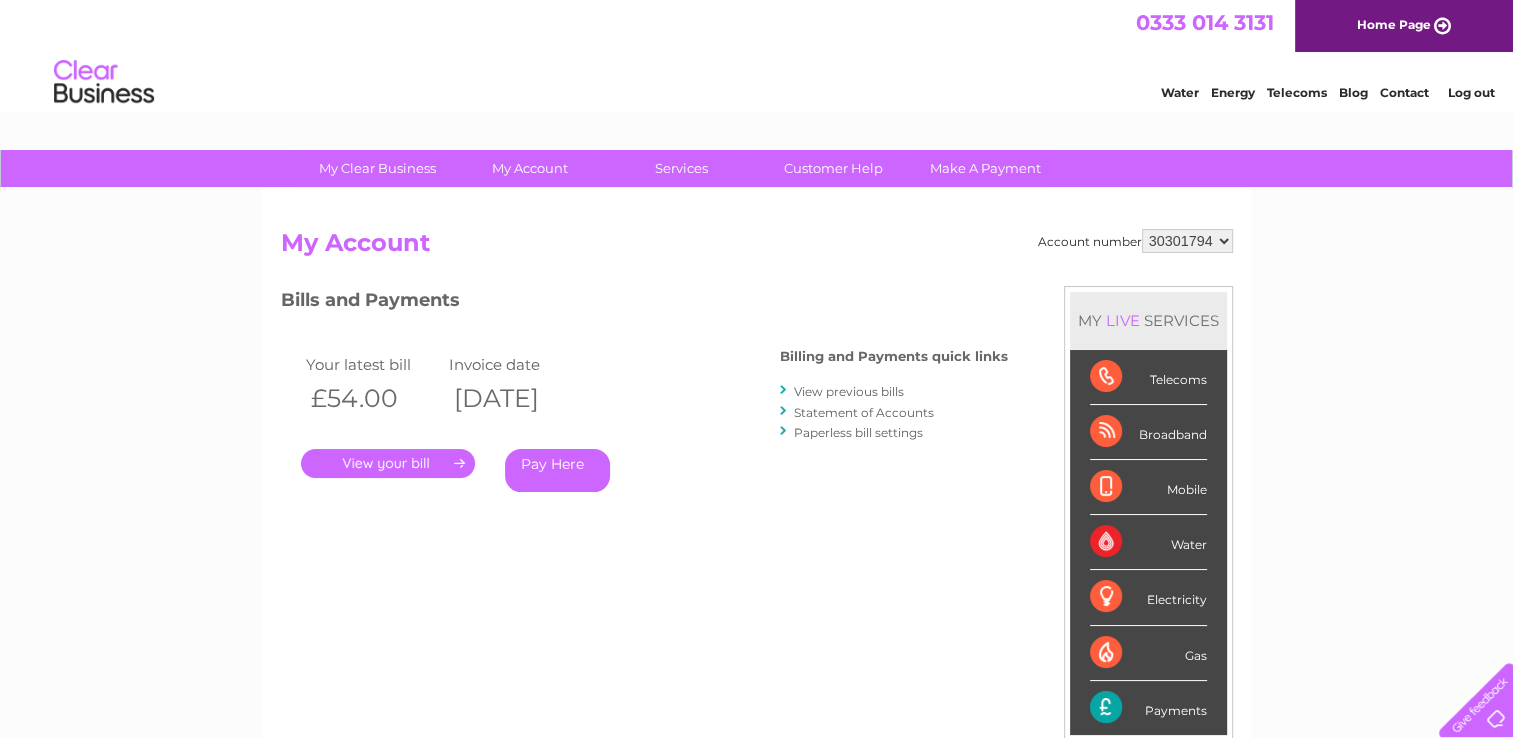 click on "." at bounding box center (388, 463) 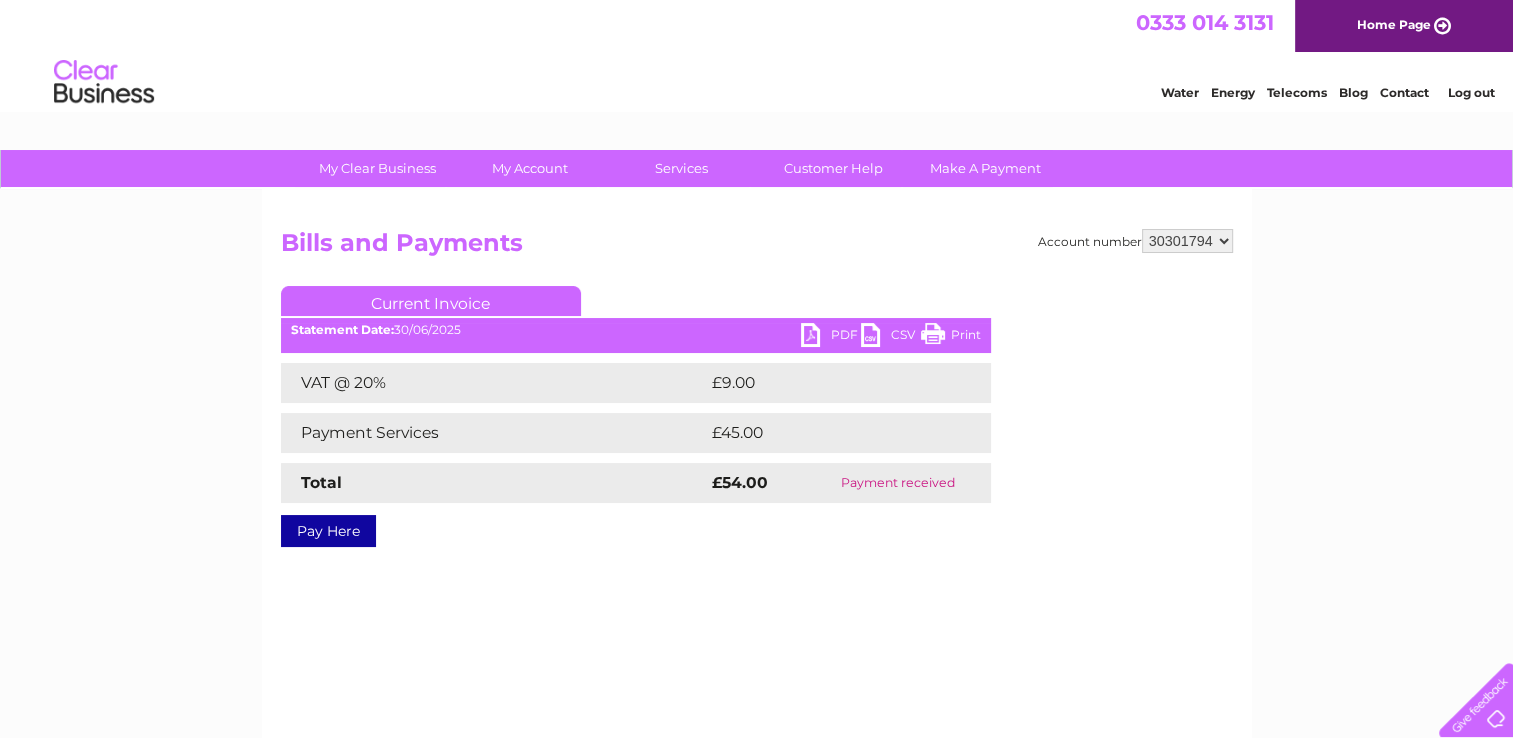 scroll, scrollTop: 0, scrollLeft: 0, axis: both 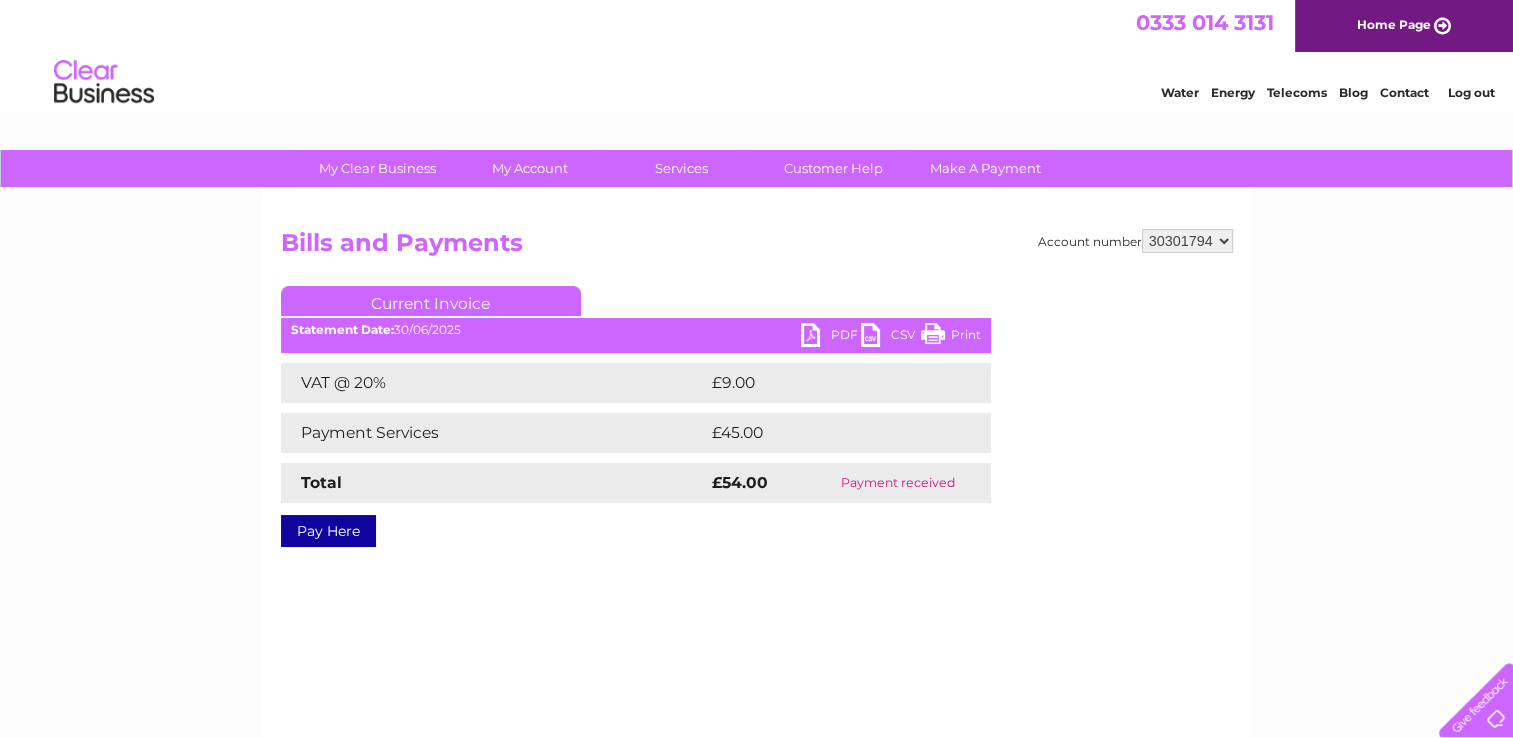 click on "PDF" at bounding box center (831, 337) 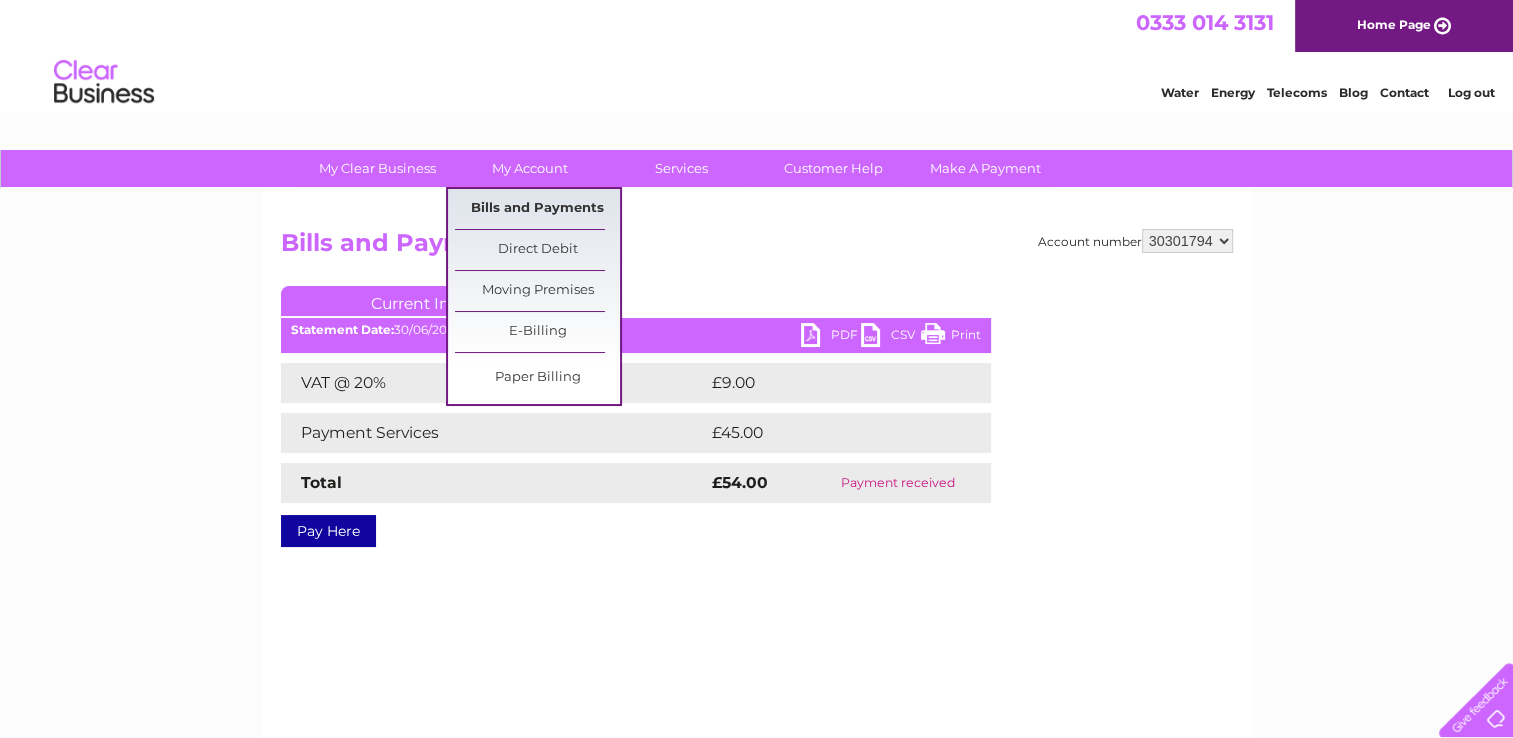 click on "Bills and Payments" at bounding box center [537, 209] 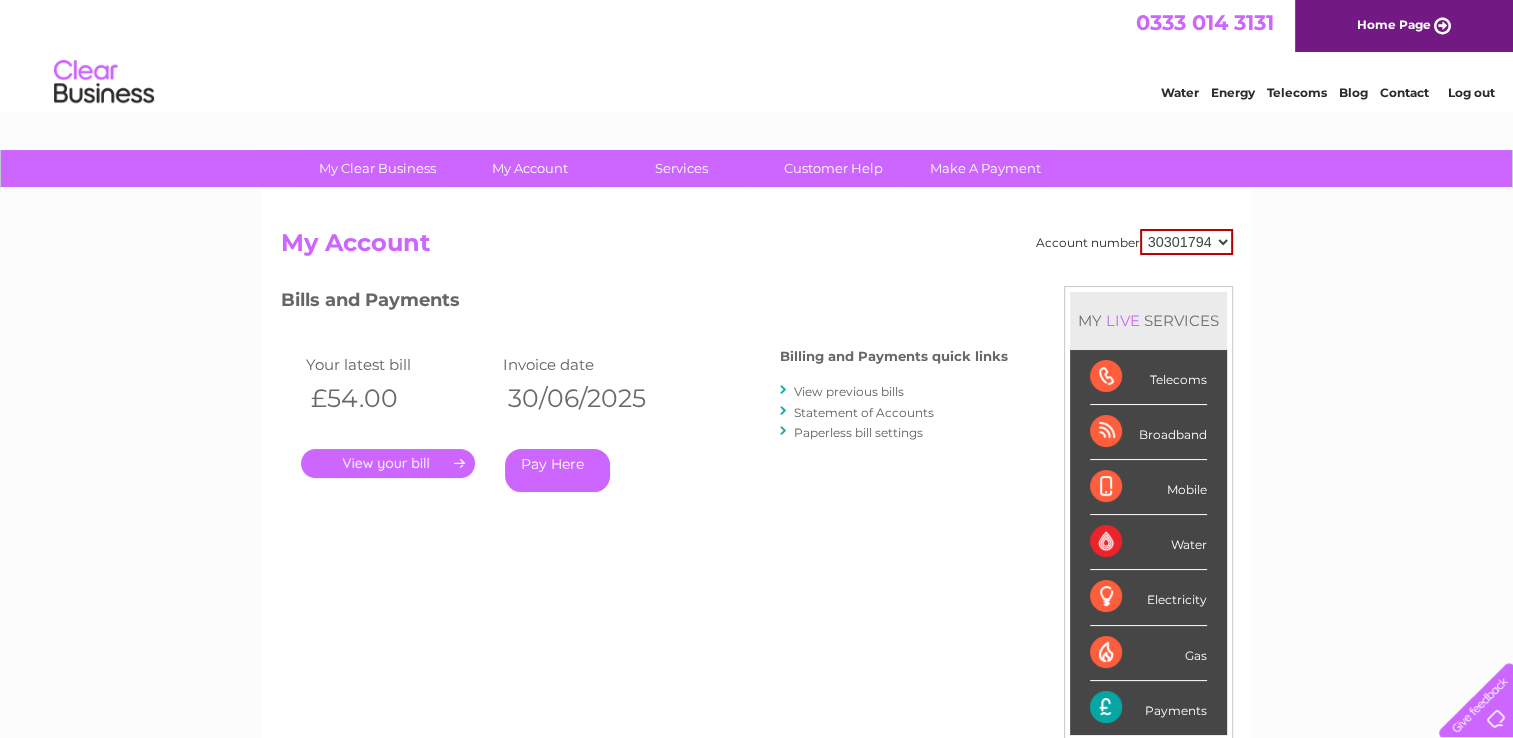 scroll, scrollTop: 0, scrollLeft: 0, axis: both 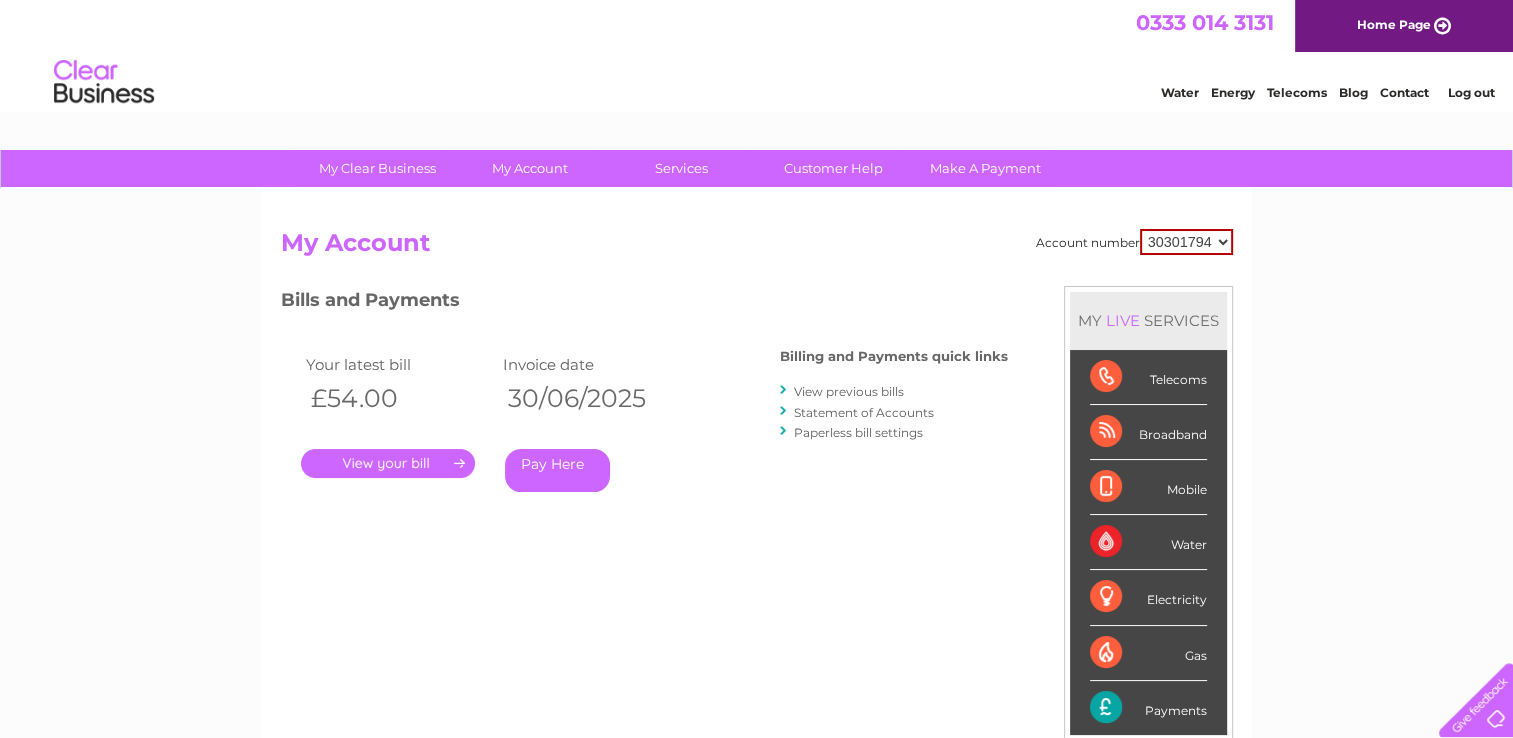 click on "View previous bills" at bounding box center (849, 391) 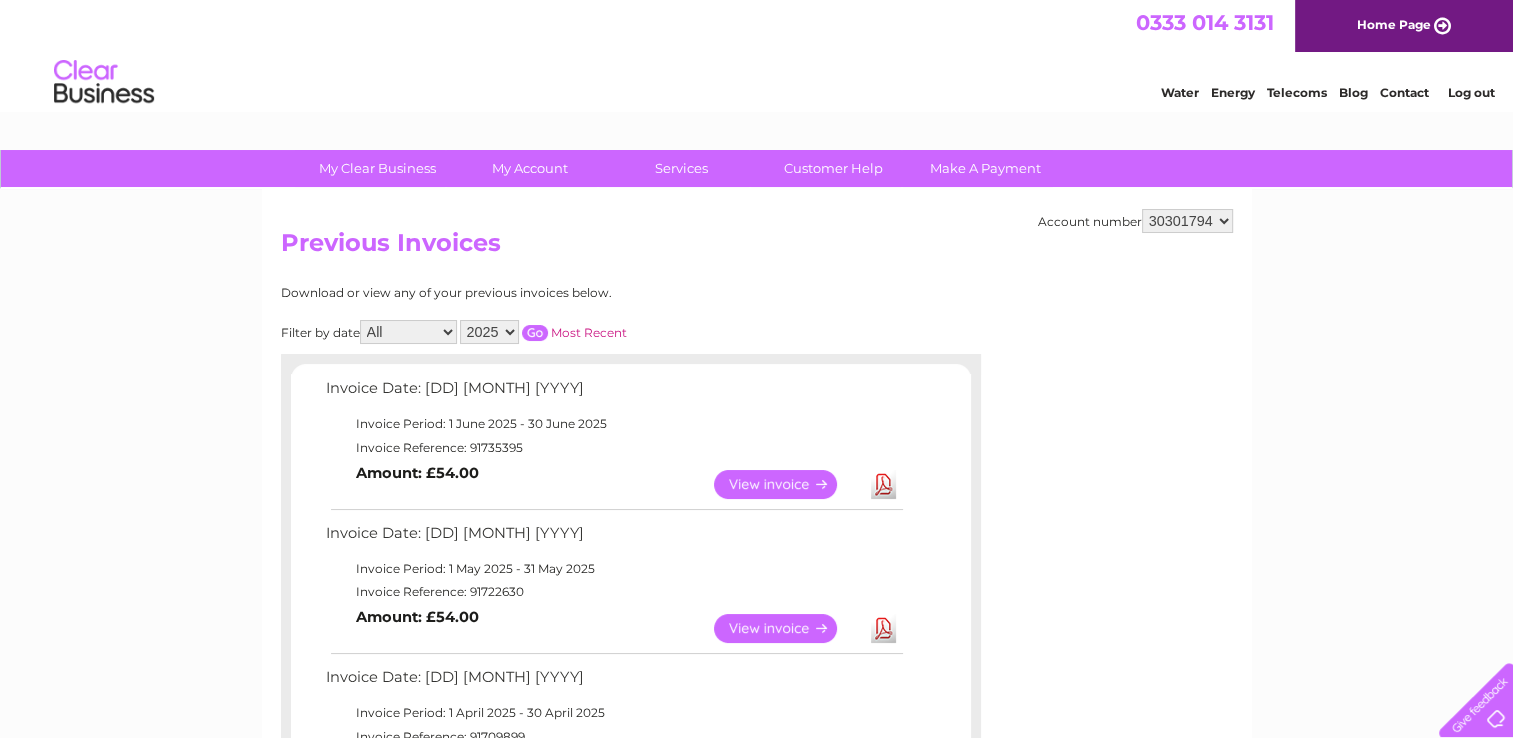 scroll, scrollTop: 0, scrollLeft: 0, axis: both 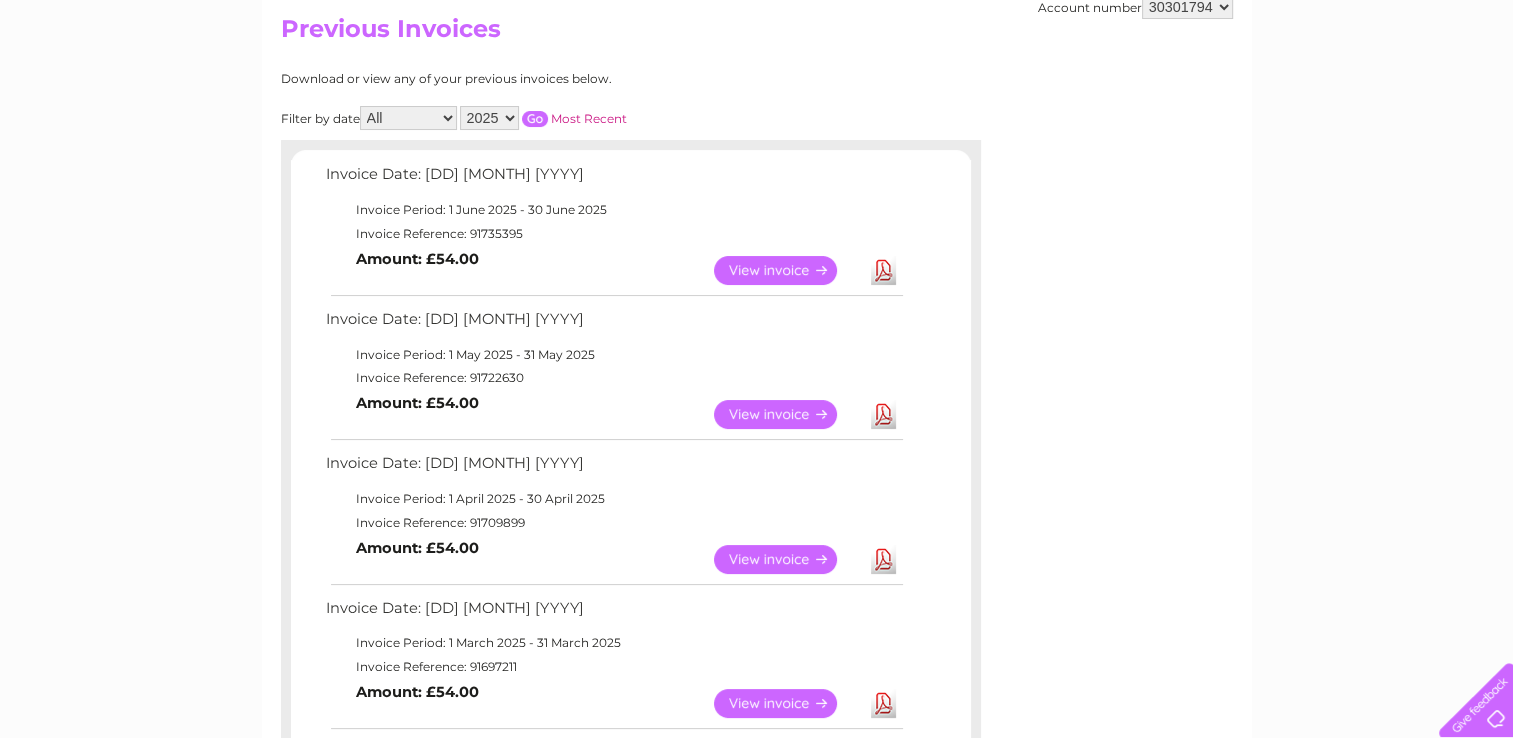 click on "Download" at bounding box center (883, 414) 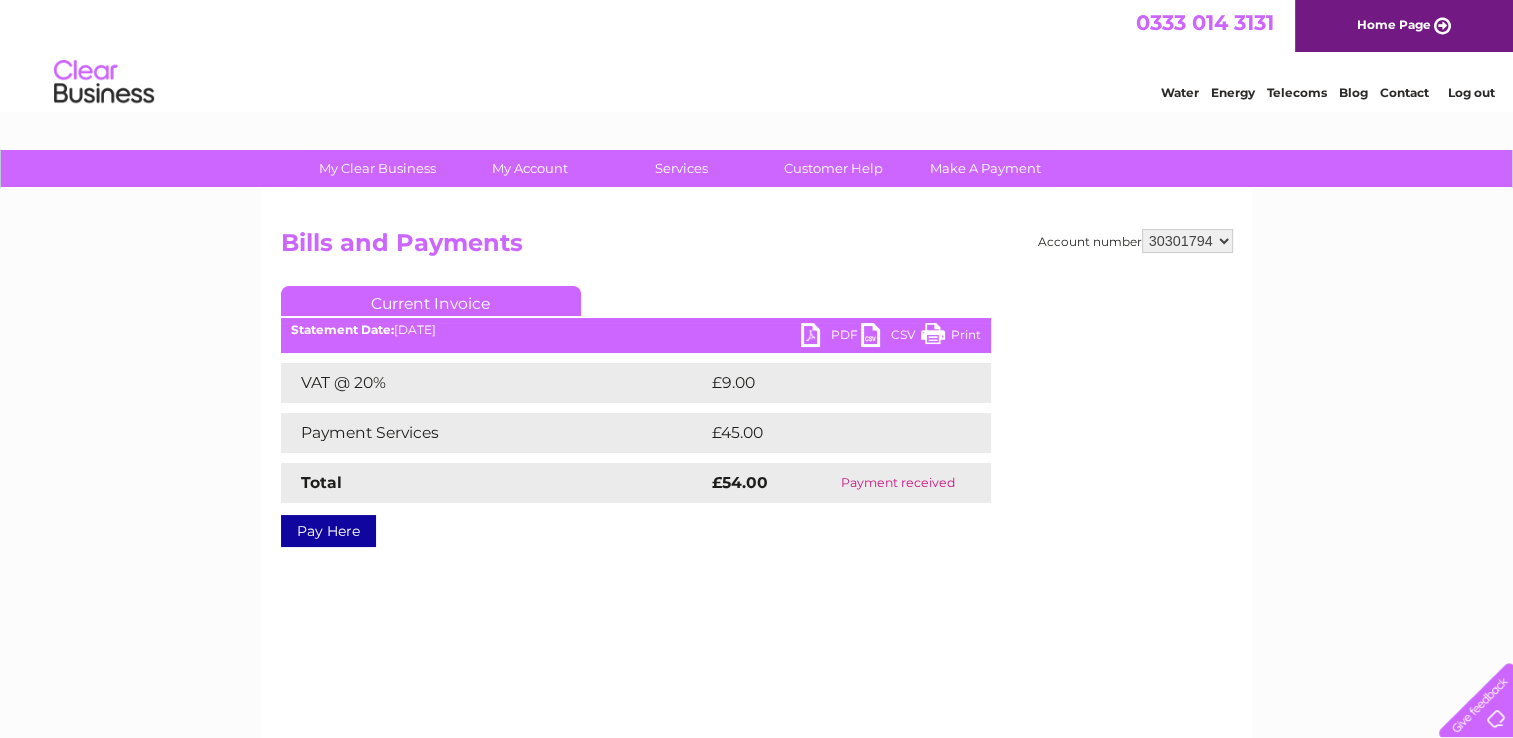 scroll, scrollTop: 0, scrollLeft: 0, axis: both 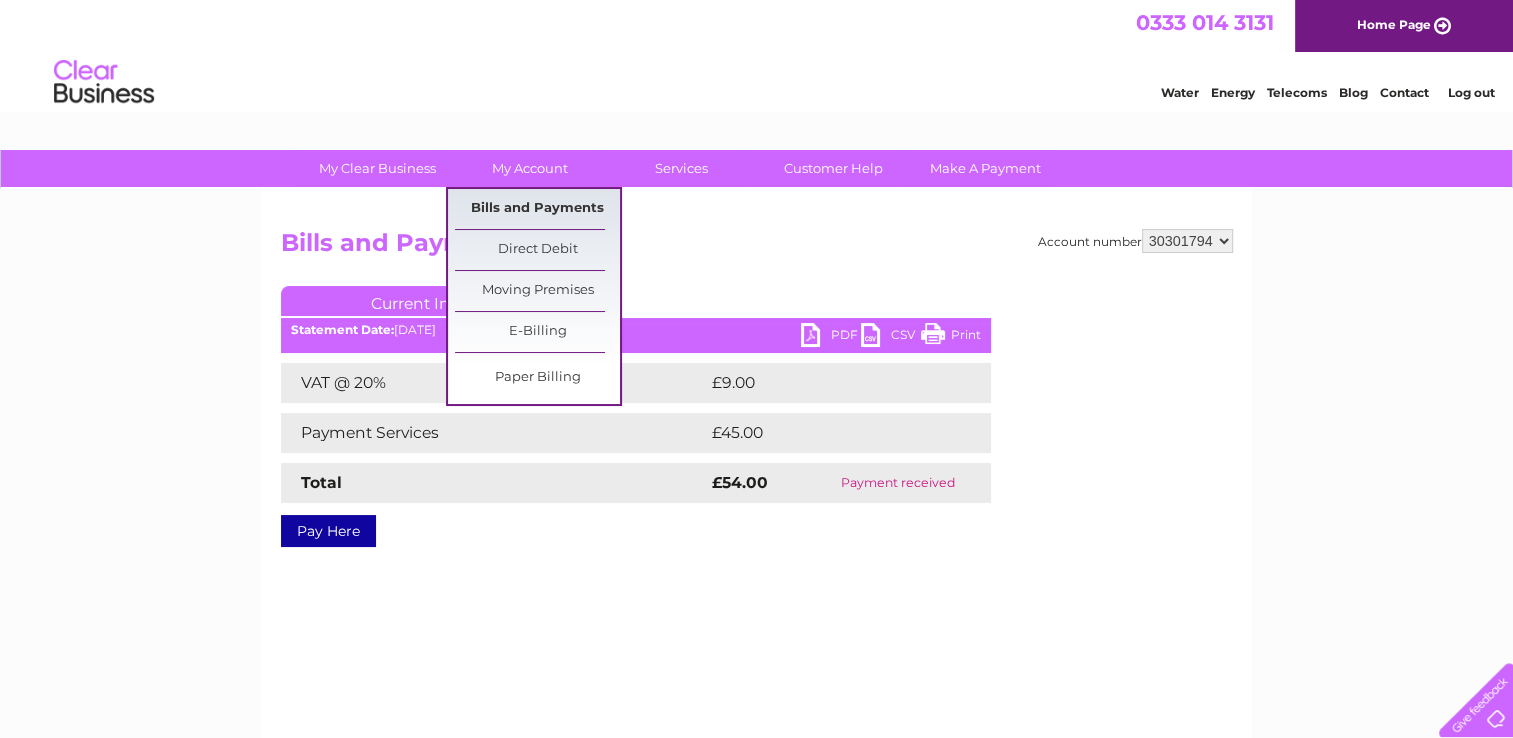 click on "Bills and Payments" at bounding box center (537, 209) 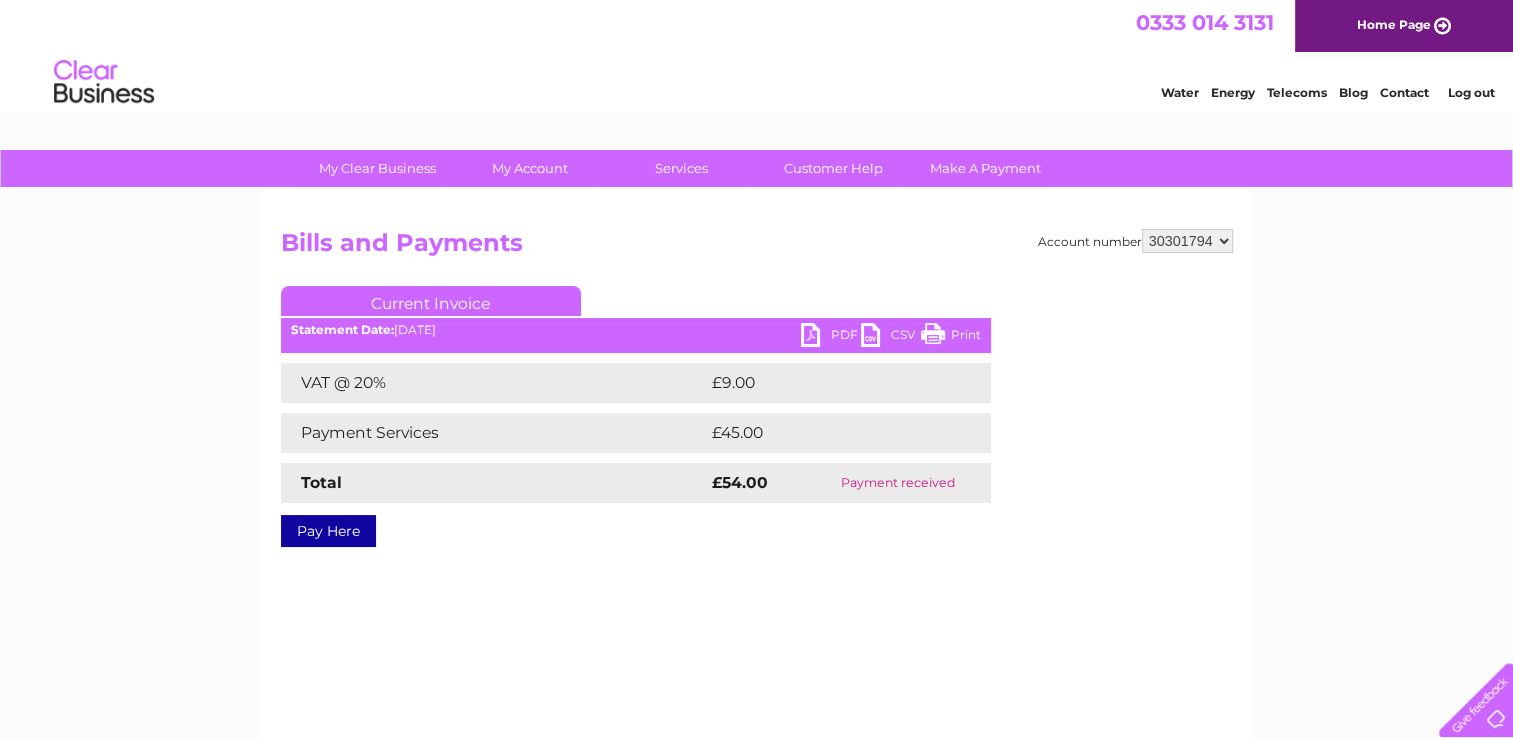 scroll, scrollTop: 0, scrollLeft: 0, axis: both 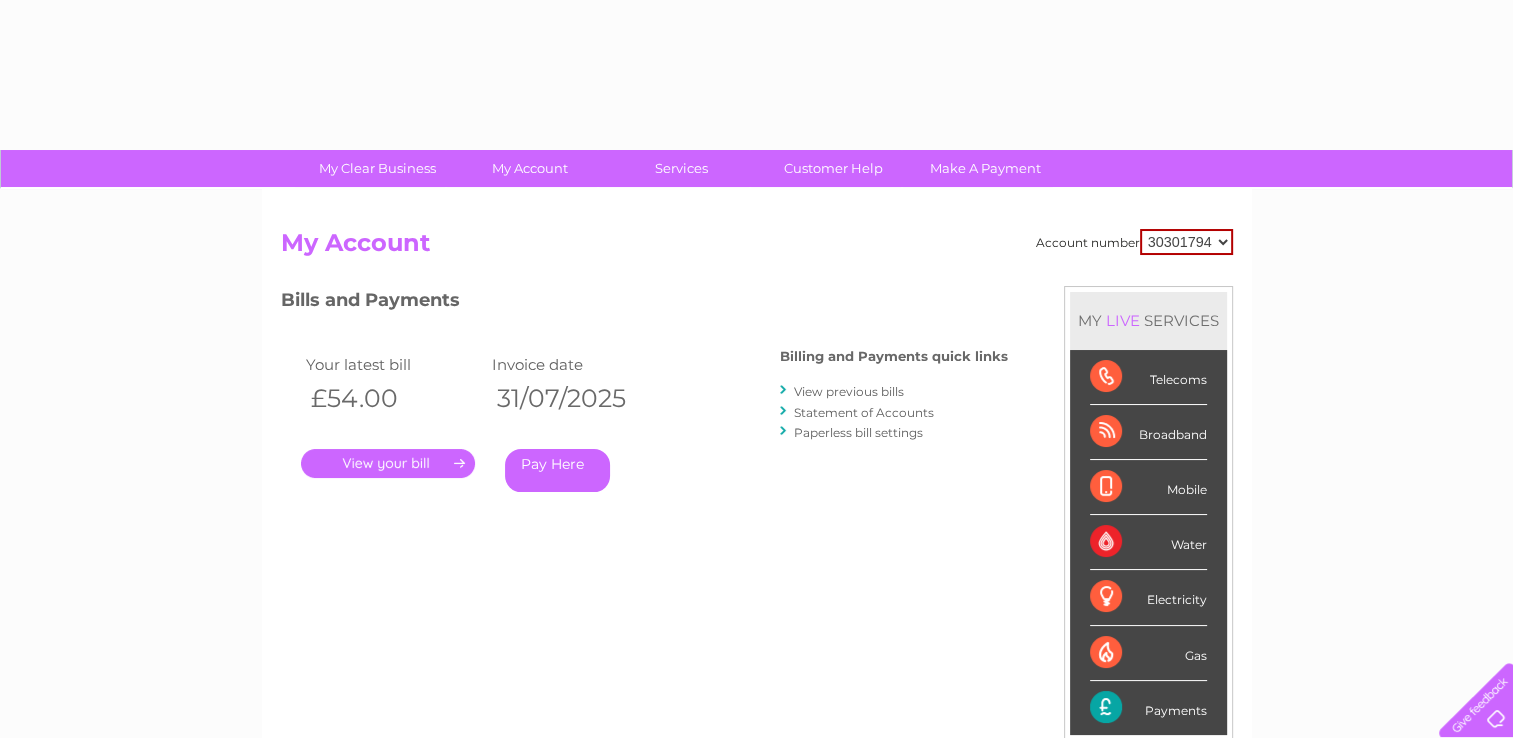 click on "View previous bills" at bounding box center [849, 391] 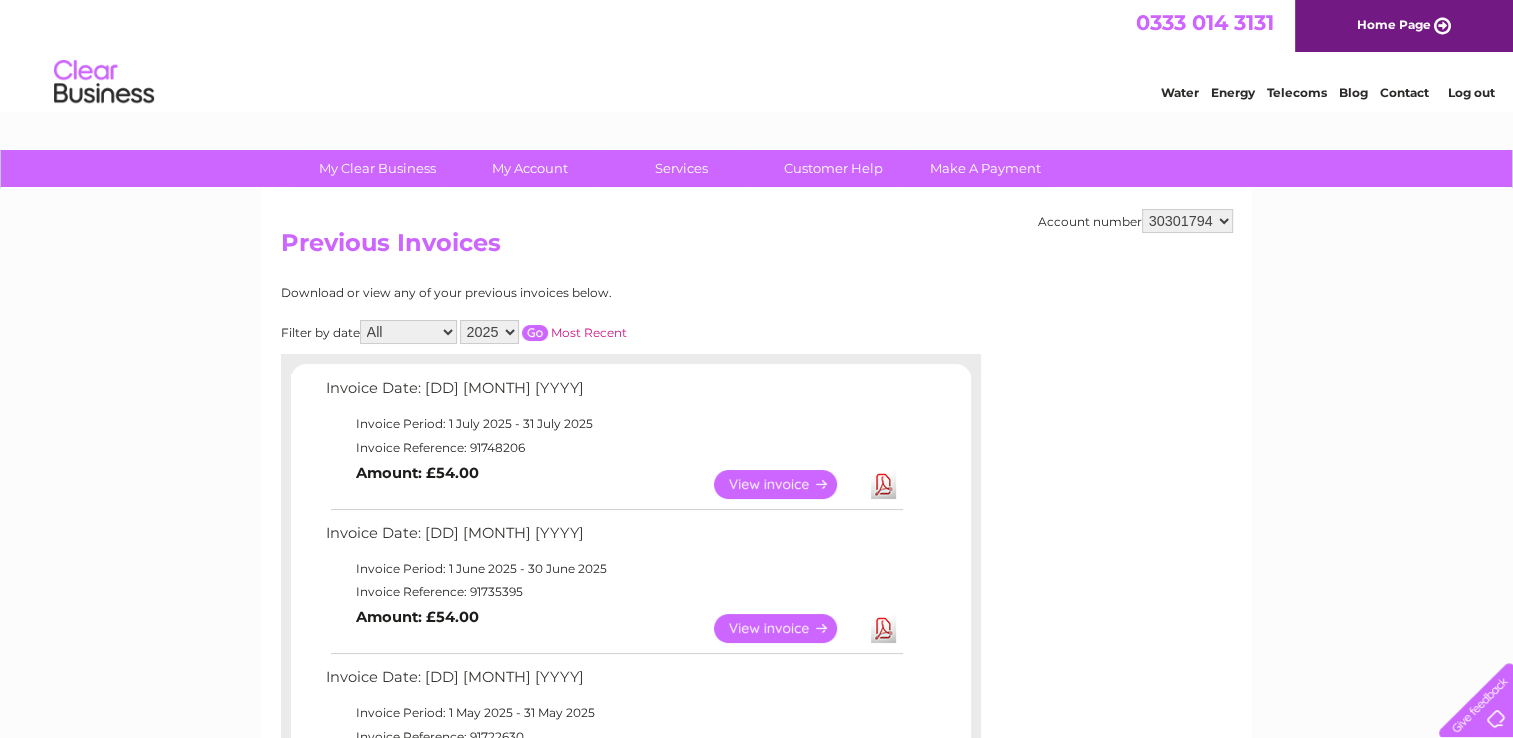scroll, scrollTop: 0, scrollLeft: 0, axis: both 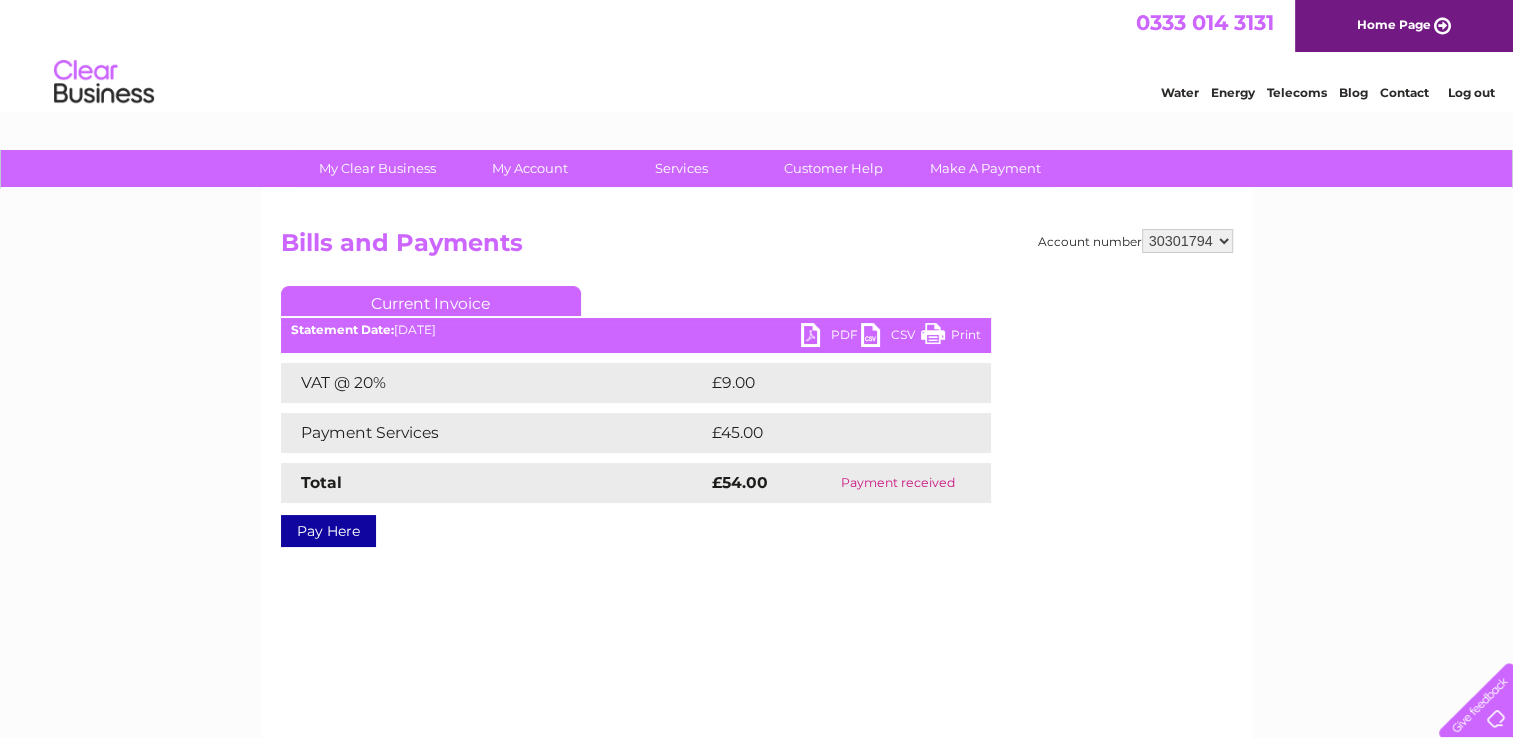 click on "PDF" at bounding box center [831, 337] 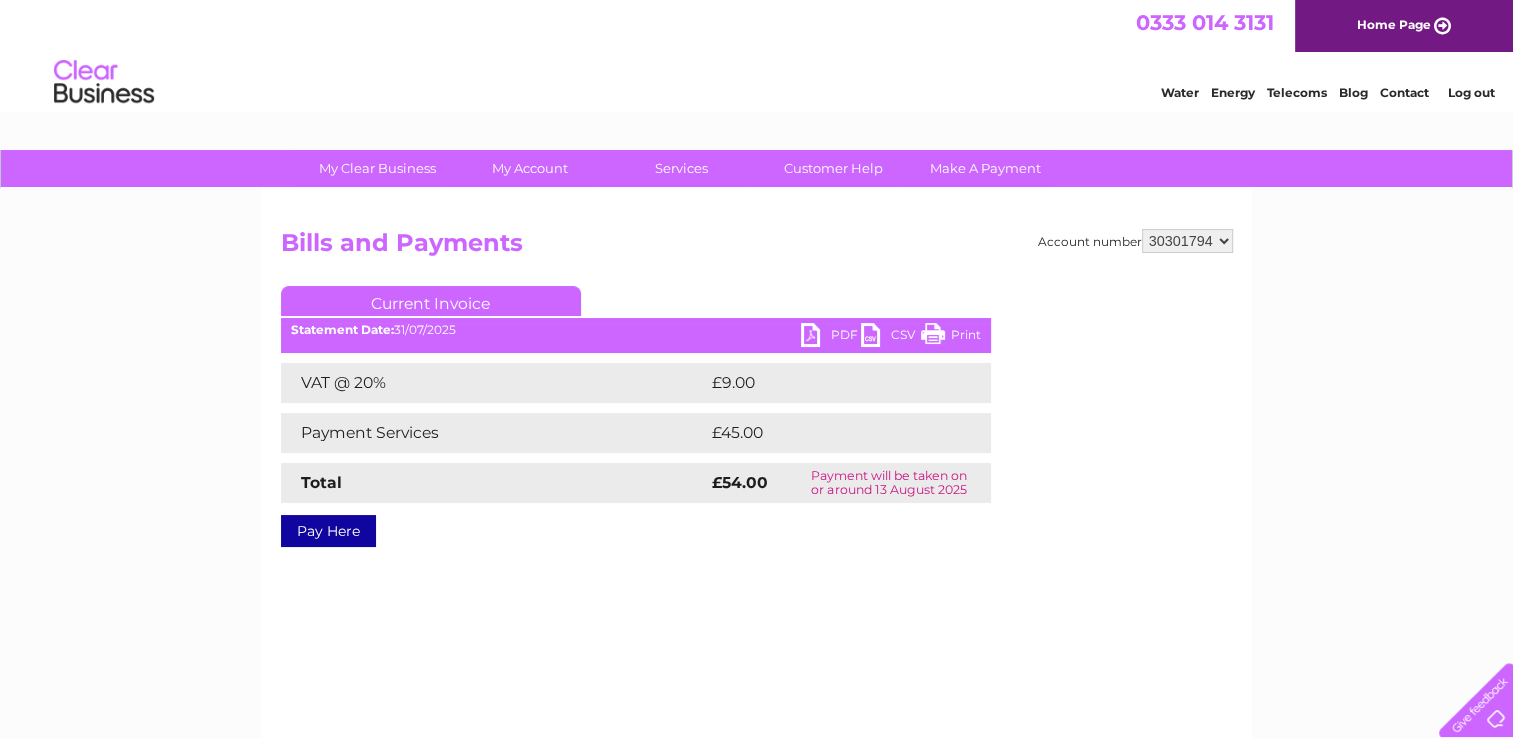 scroll, scrollTop: 0, scrollLeft: 0, axis: both 